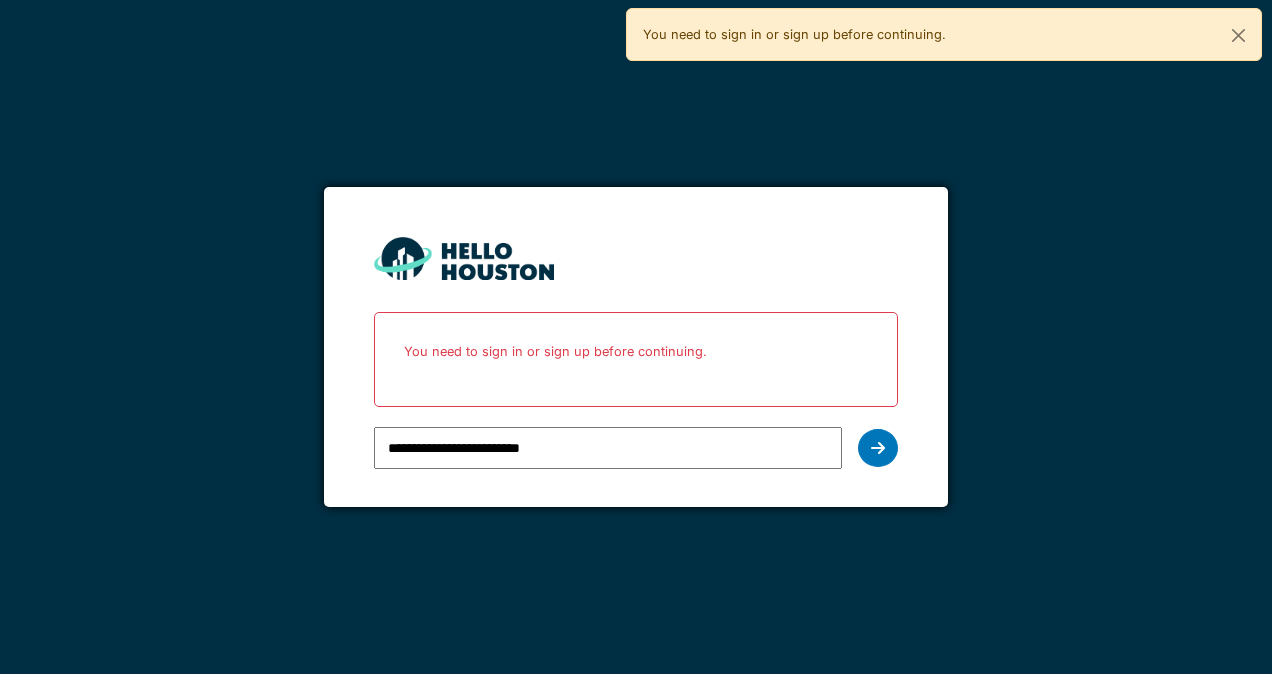 scroll, scrollTop: 0, scrollLeft: 0, axis: both 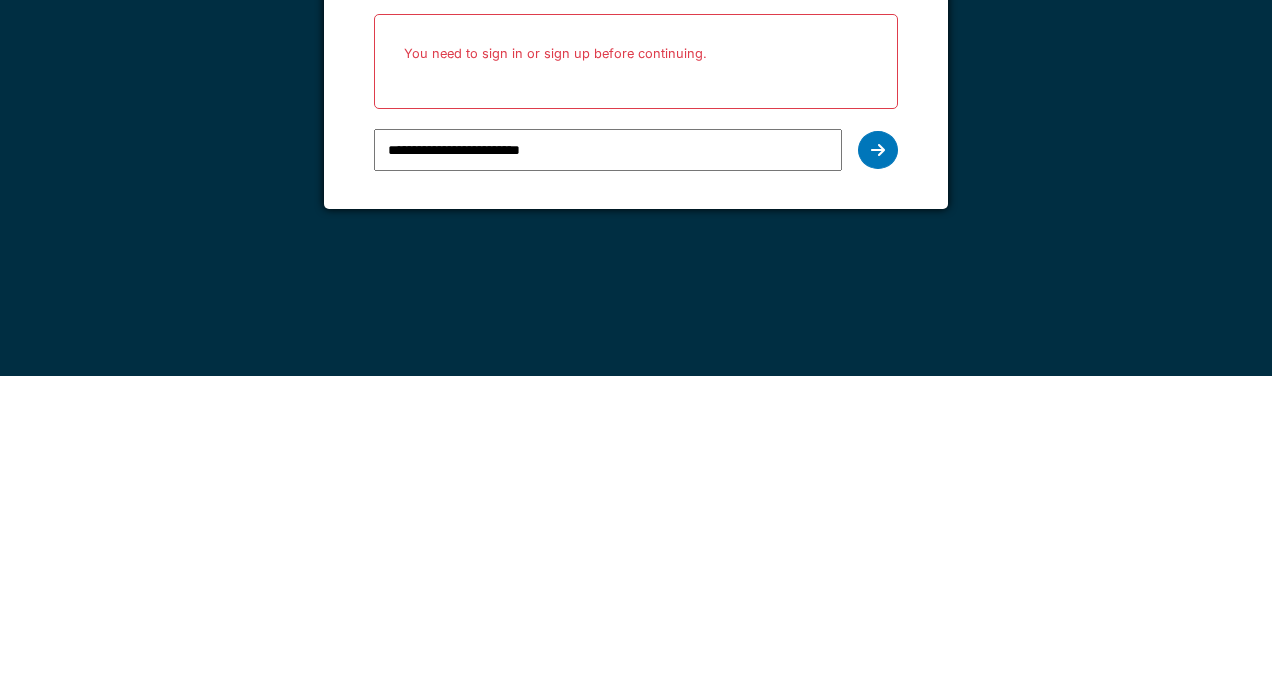 click at bounding box center (878, 448) 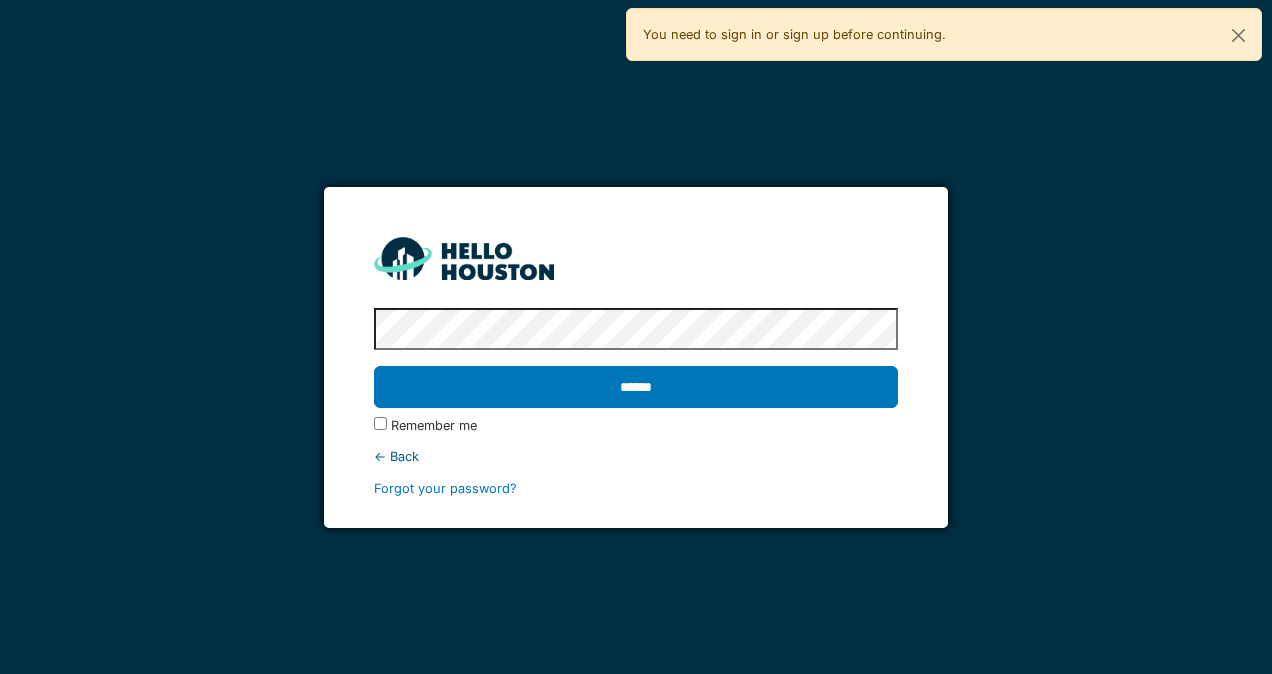 click on "******" at bounding box center [635, 387] 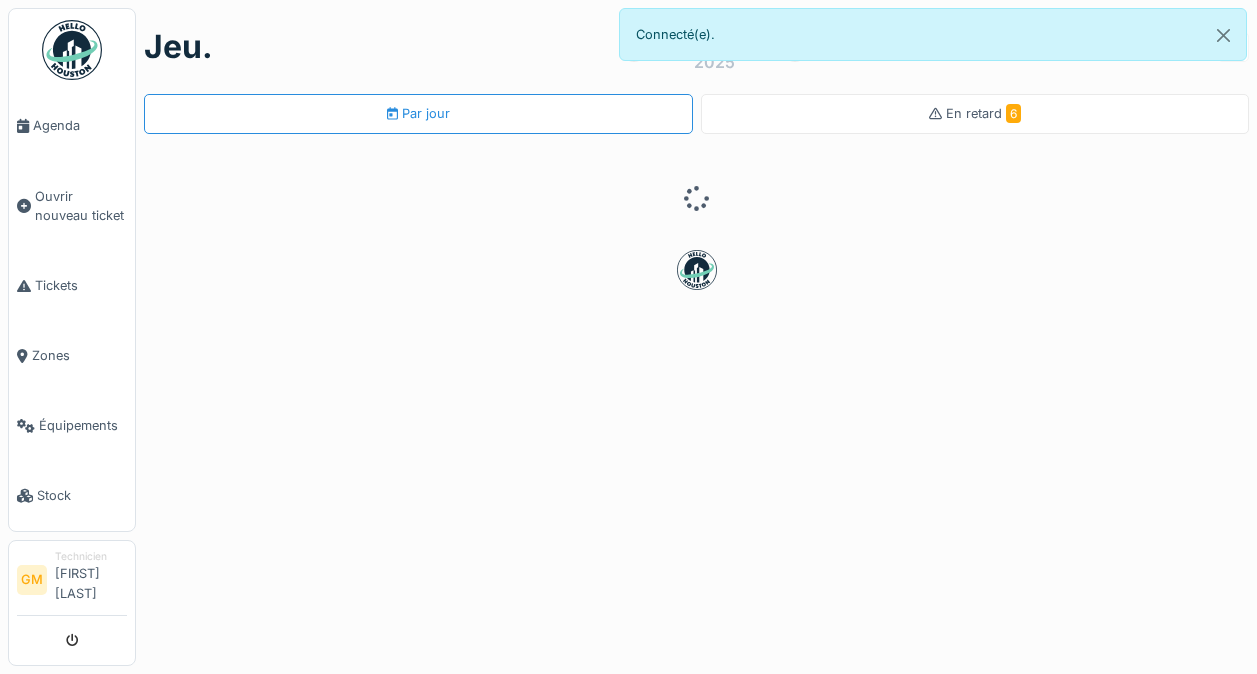 scroll, scrollTop: 0, scrollLeft: 0, axis: both 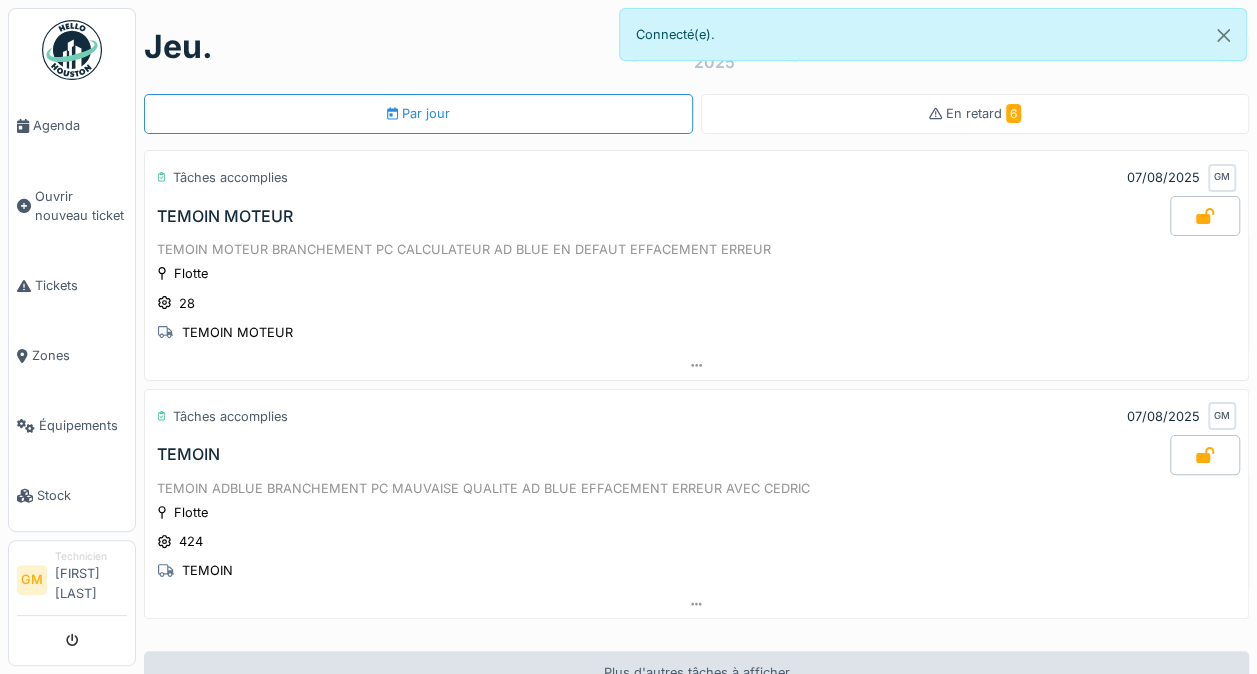 click on "Ouvrir nouveau ticket" at bounding box center (81, 206) 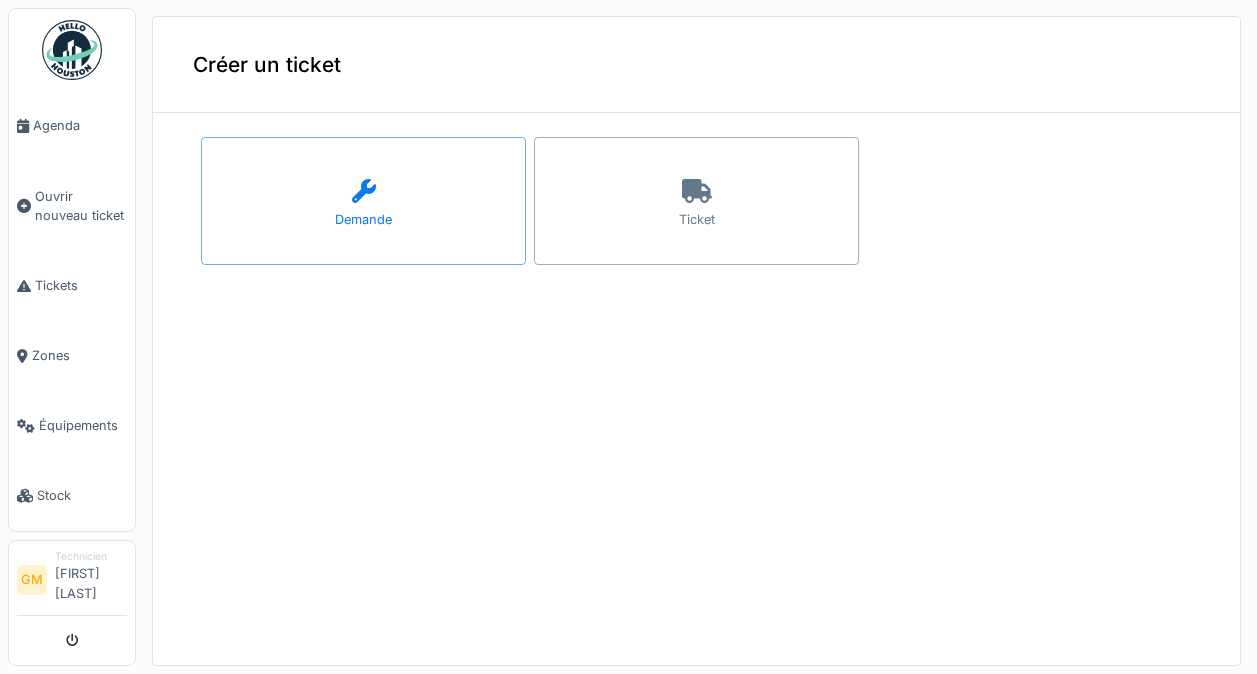 scroll, scrollTop: 0, scrollLeft: 0, axis: both 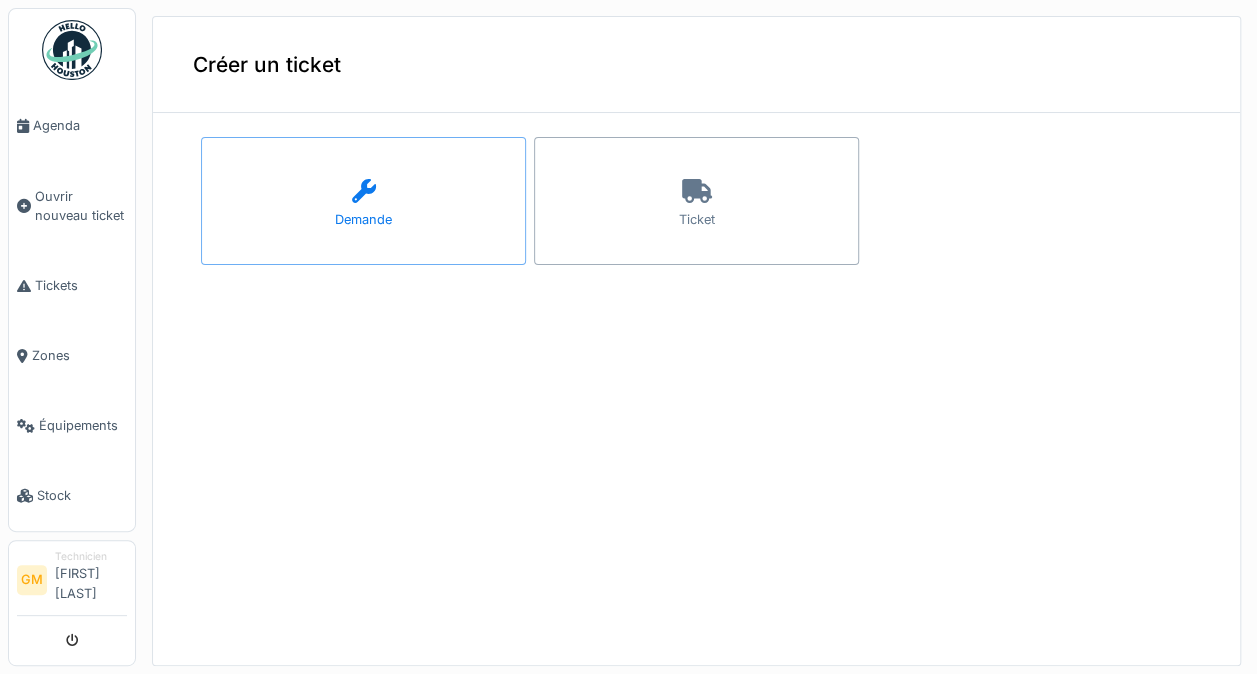 click 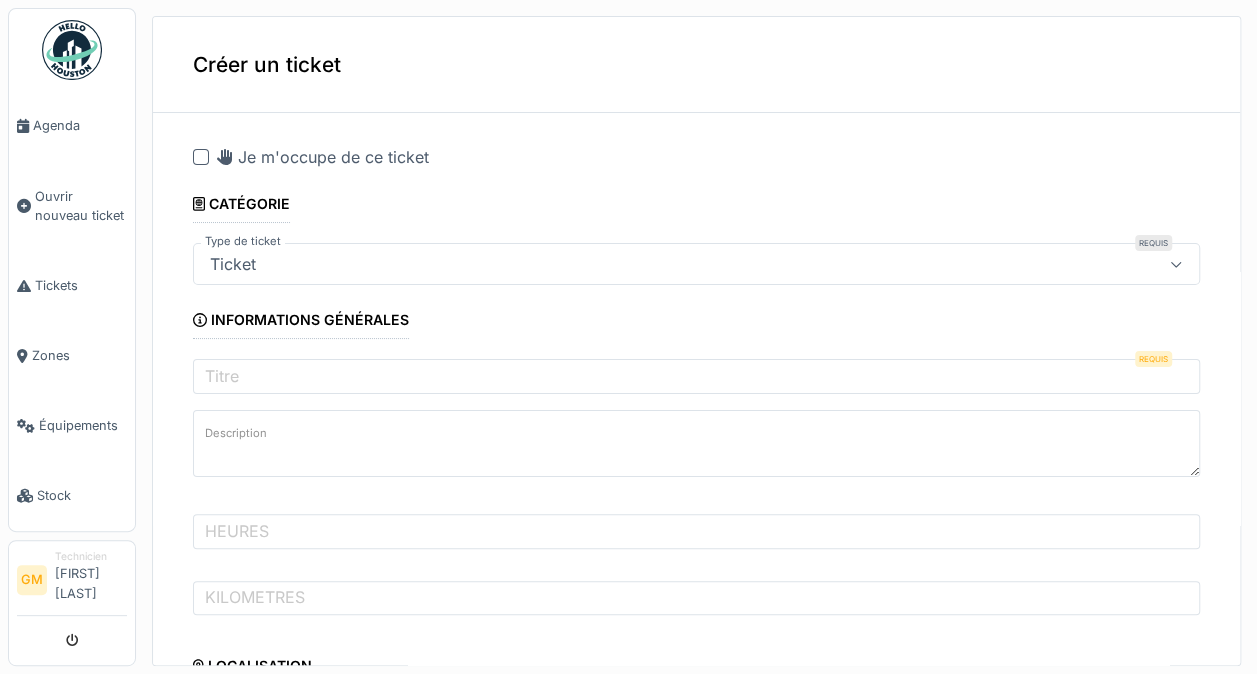 click on "**********" at bounding box center [696, 853] 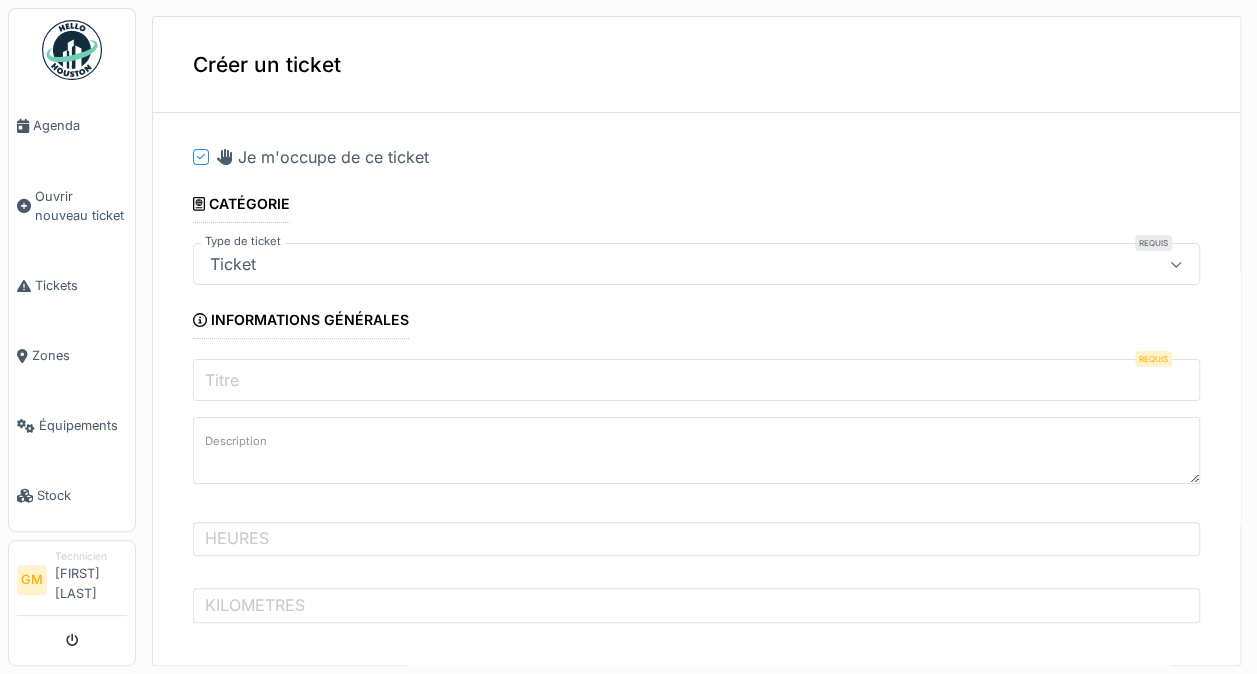 click on "Titre" at bounding box center [696, 380] 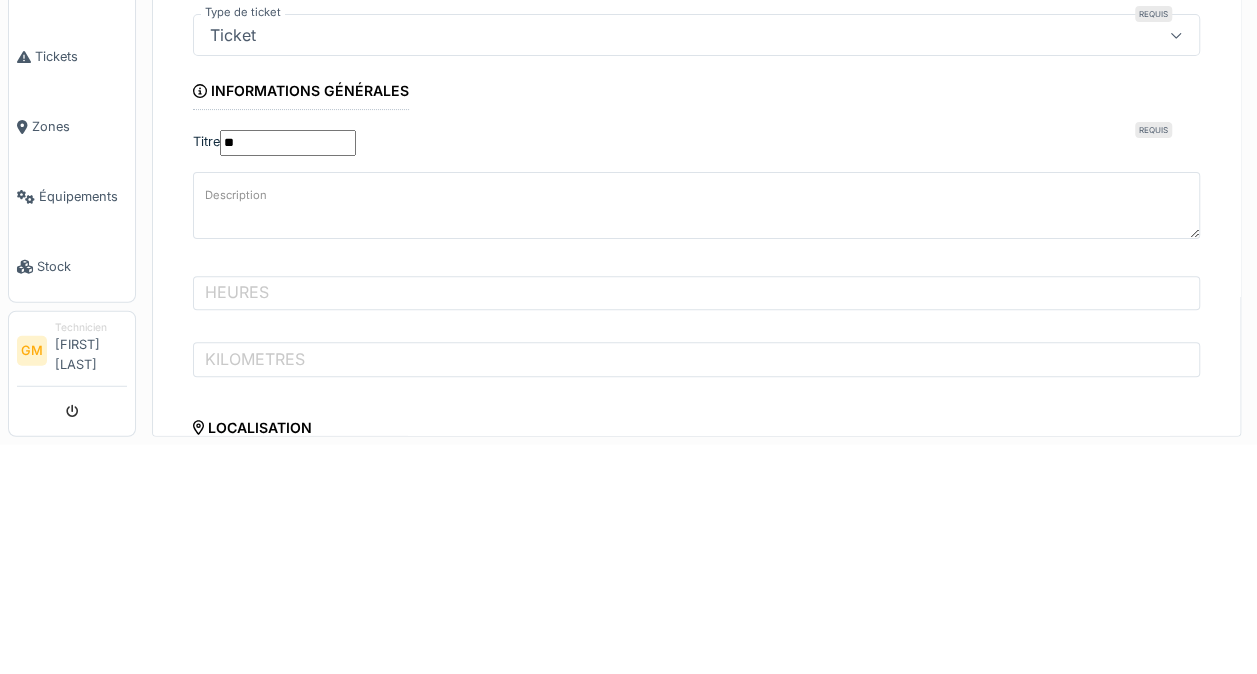 type on "*" 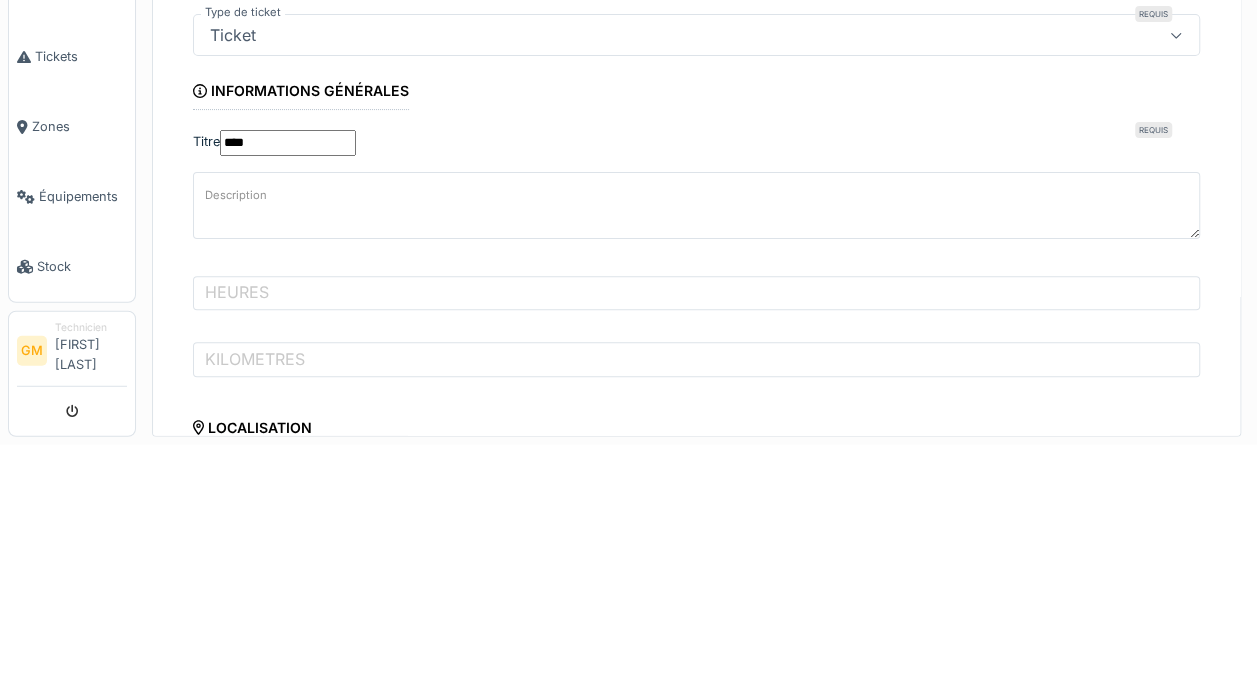 type on "****" 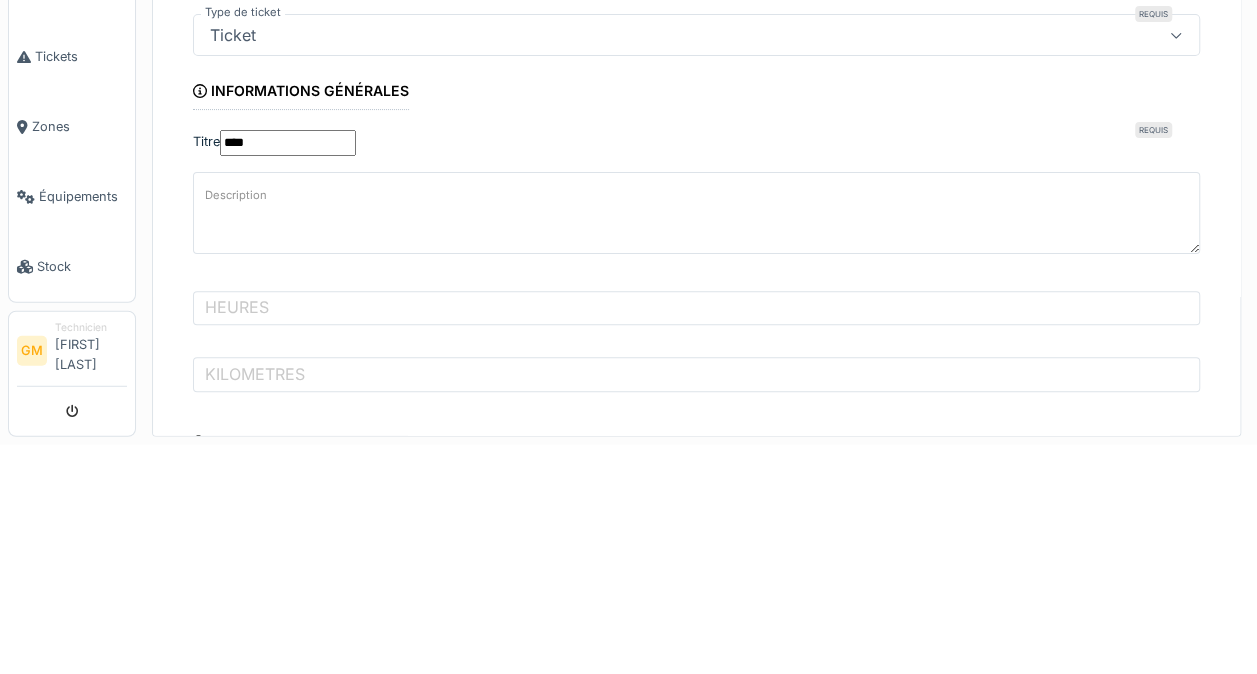 click on "Description" at bounding box center [696, 442] 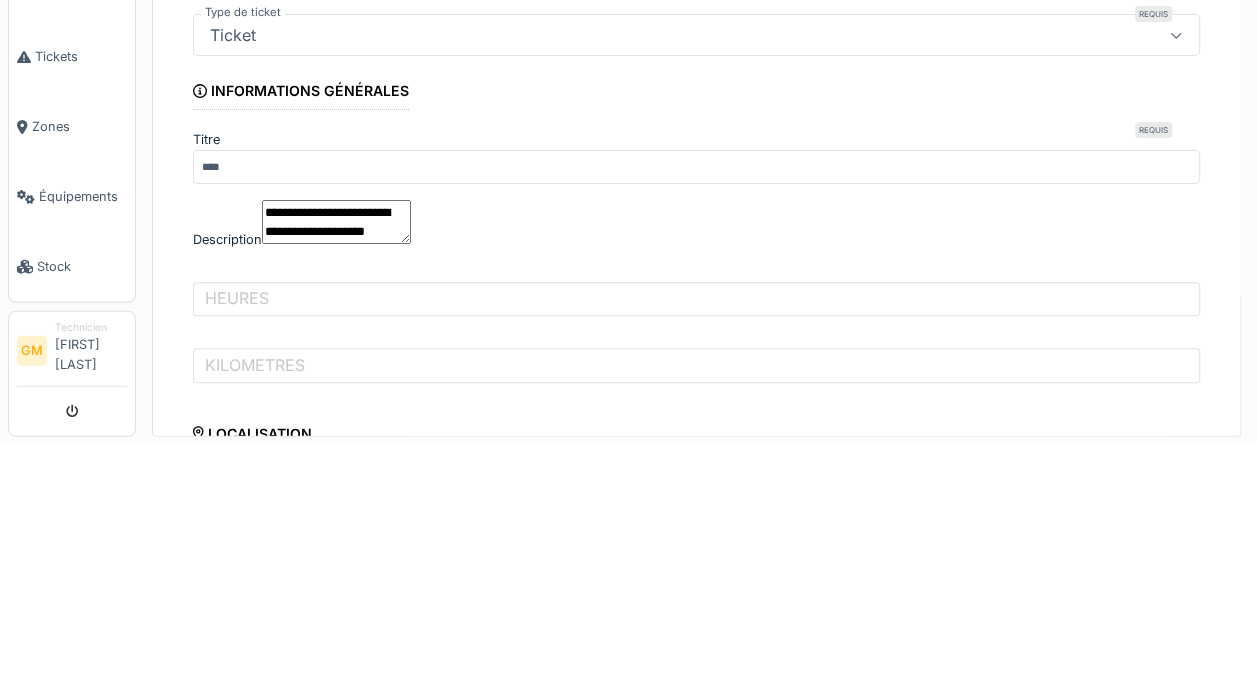 click on "**********" at bounding box center [336, 451] 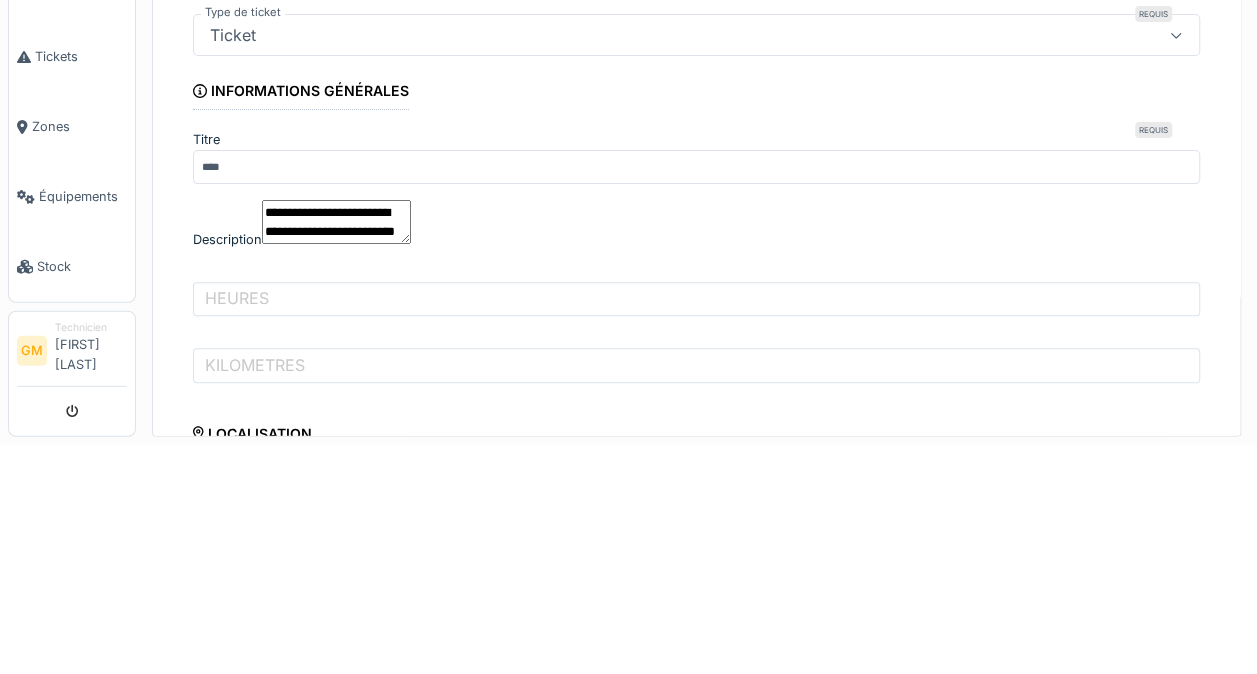 click on "**********" at bounding box center (336, 451) 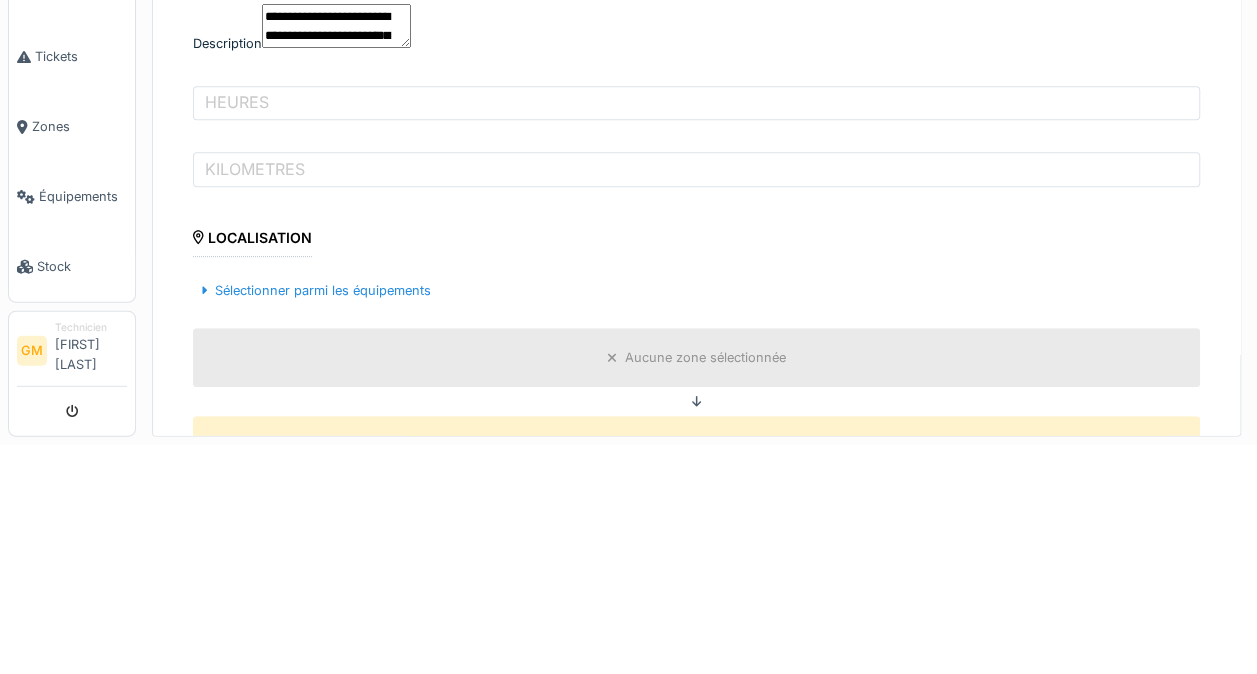 scroll, scrollTop: 218, scrollLeft: 0, axis: vertical 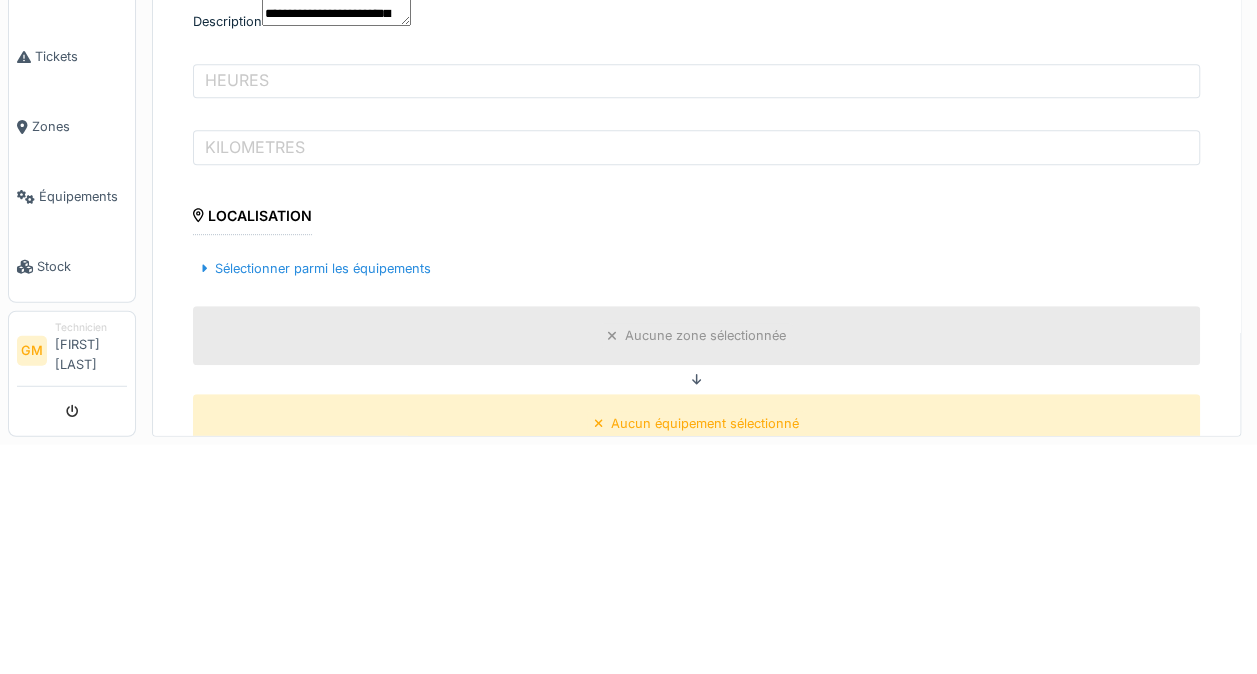 type on "**********" 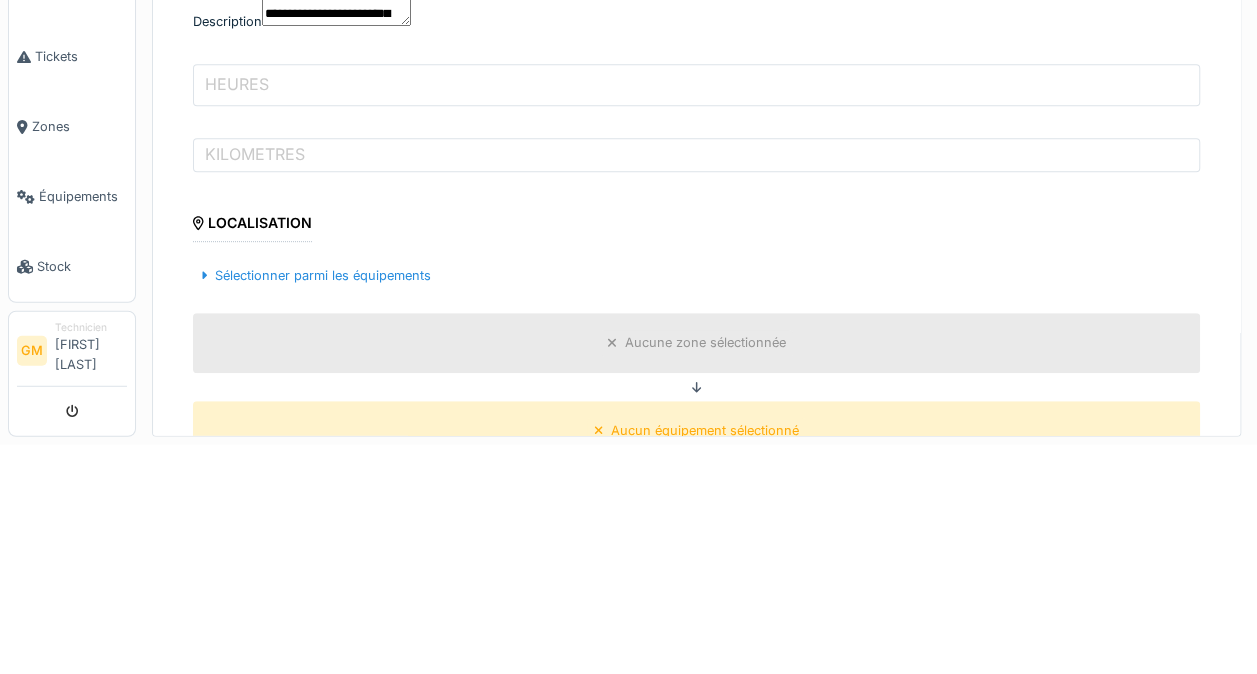click on "HEURES" at bounding box center [696, 314] 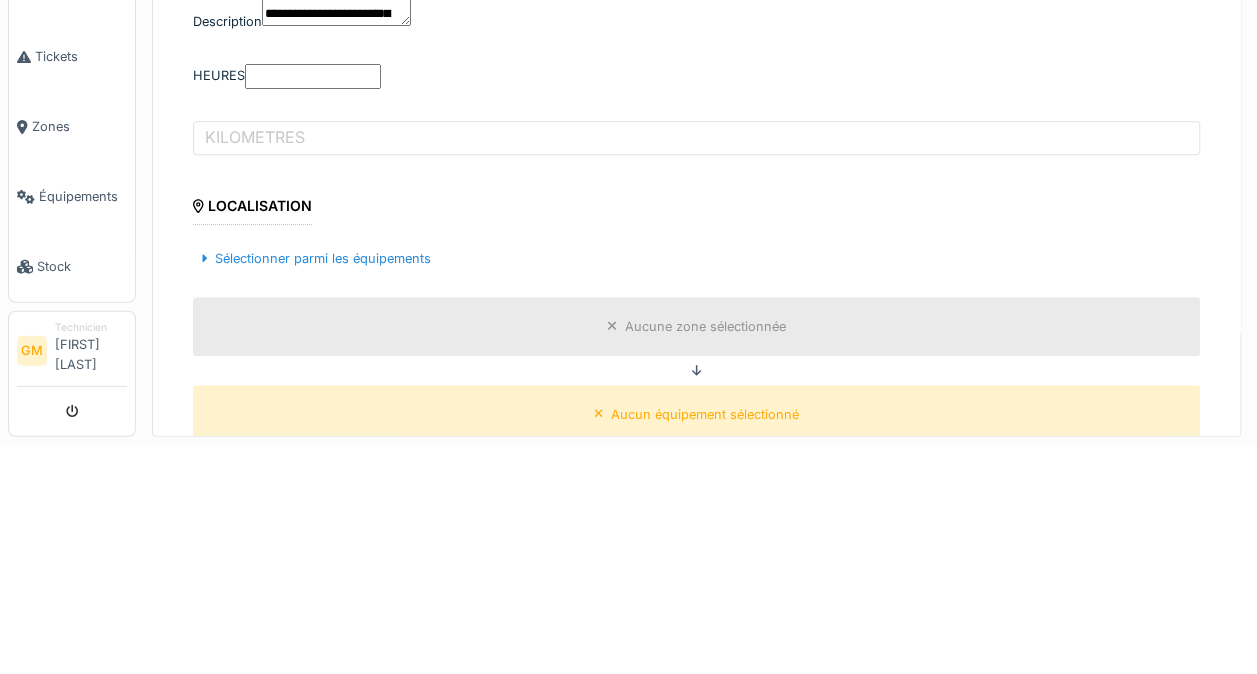 type on "****" 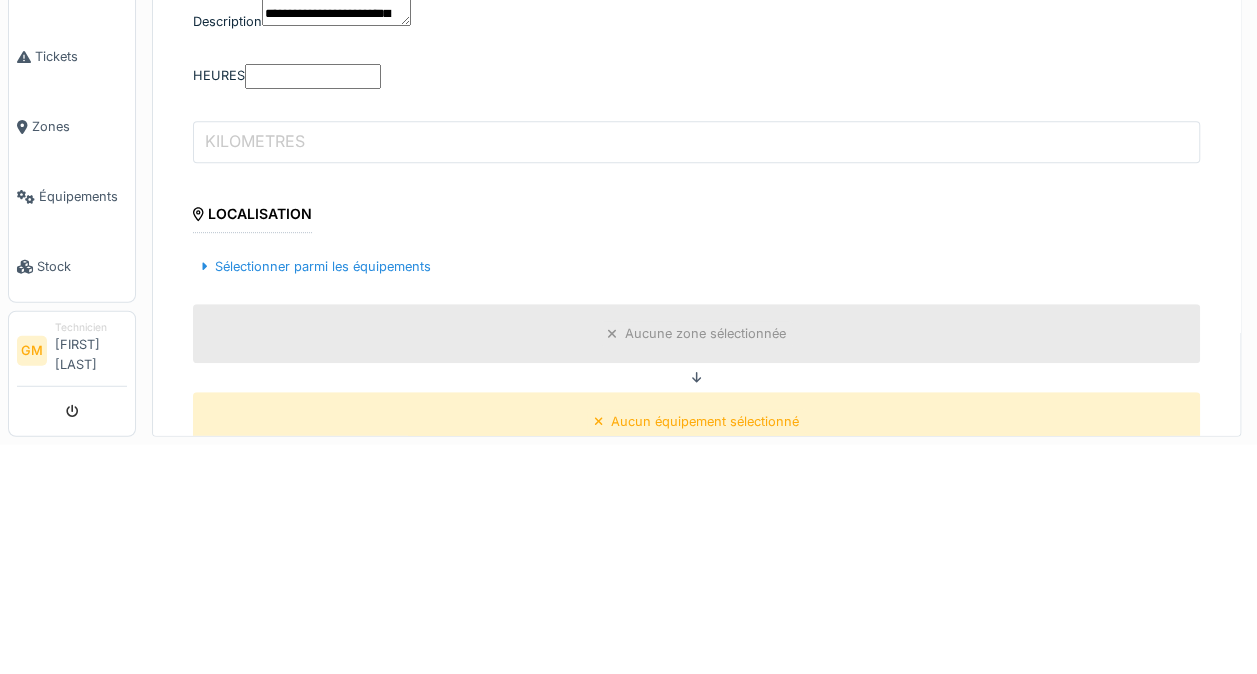 click on "KILOMETRES" at bounding box center [696, 371] 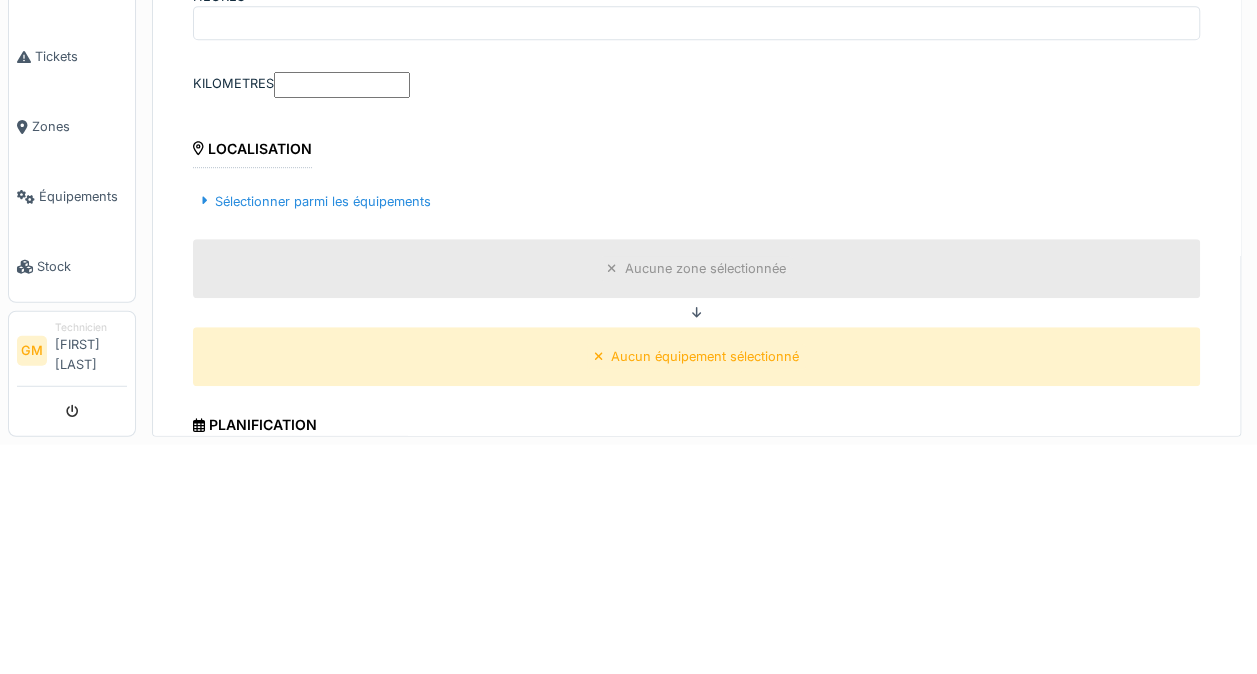 scroll, scrollTop: 335, scrollLeft: 0, axis: vertical 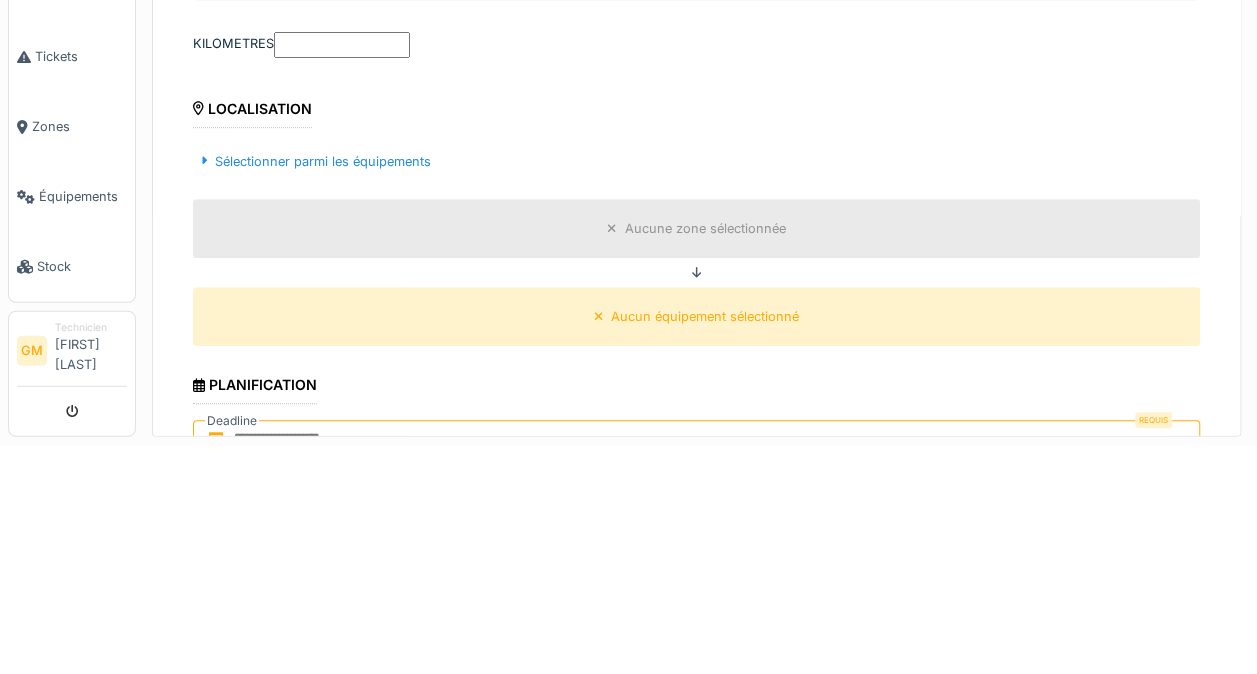 type on "*****" 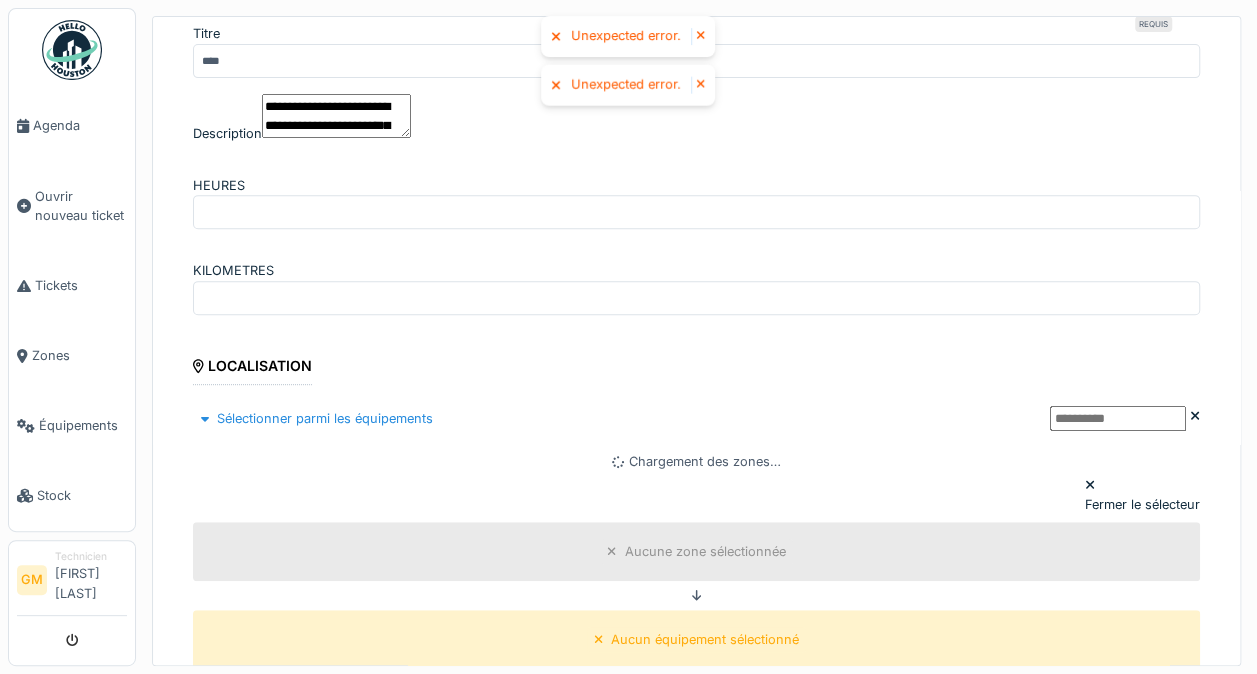 click on "Sélectionner parmi les équipements" at bounding box center (317, 418) 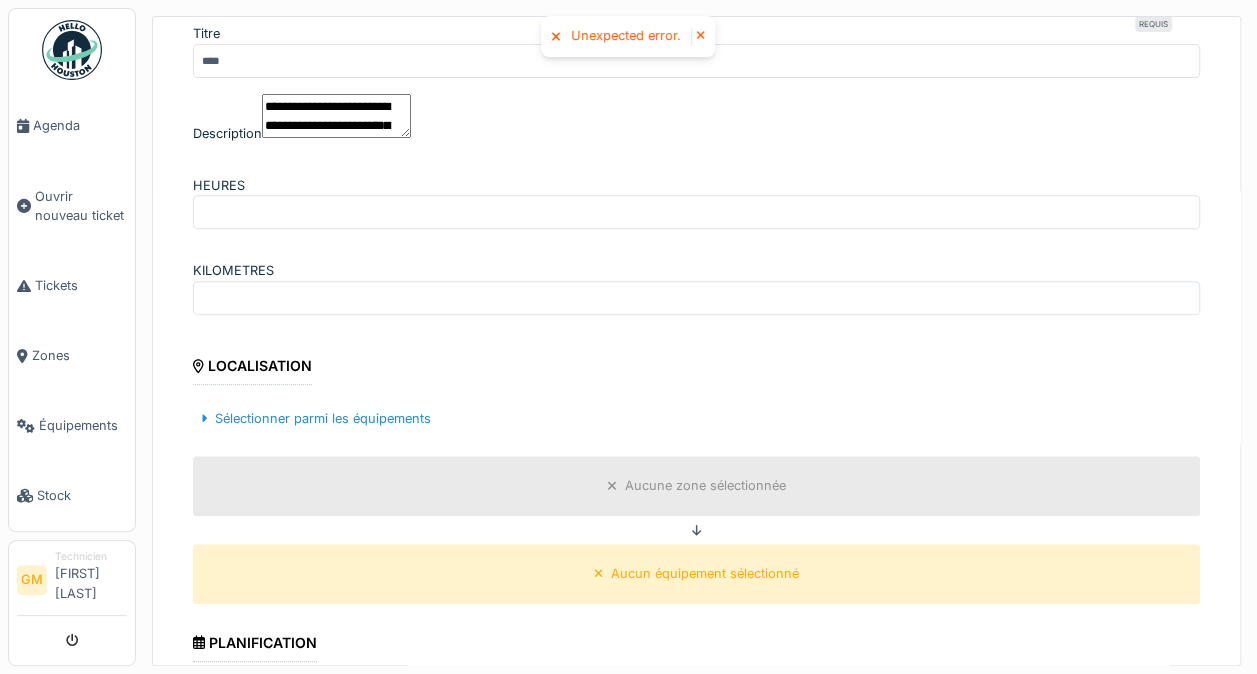 click on "Sélectionner parmi les équipements" at bounding box center (316, 418) 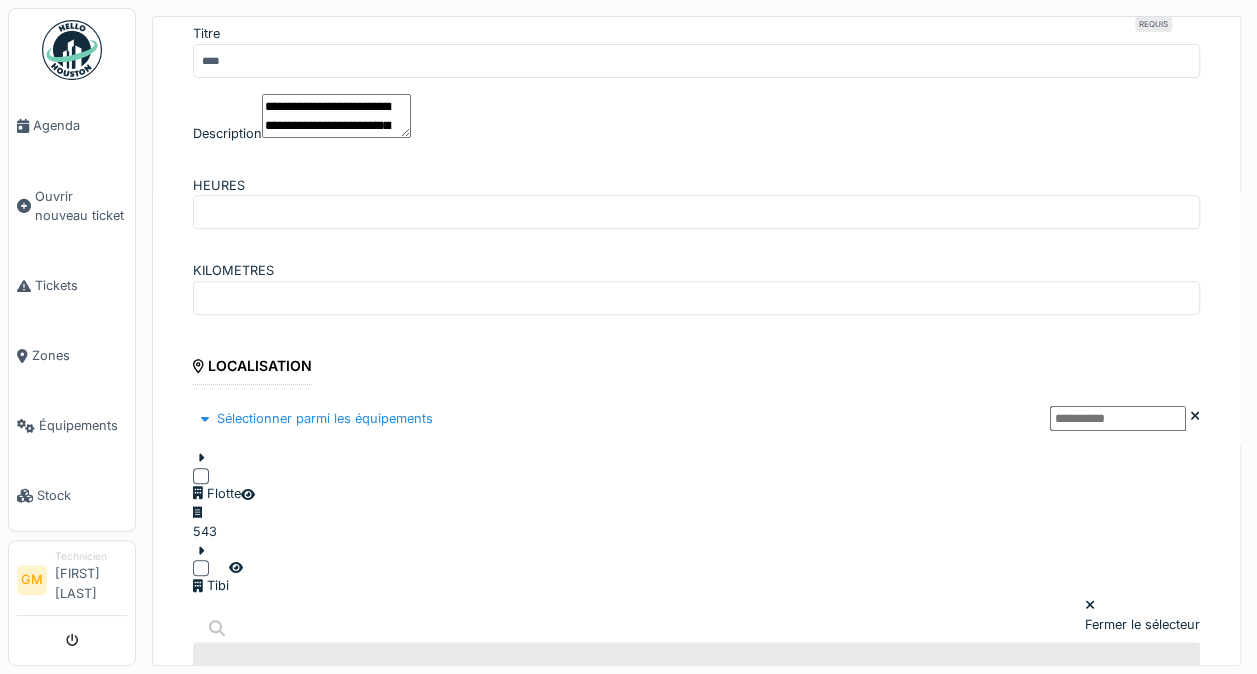 click at bounding box center (201, 476) 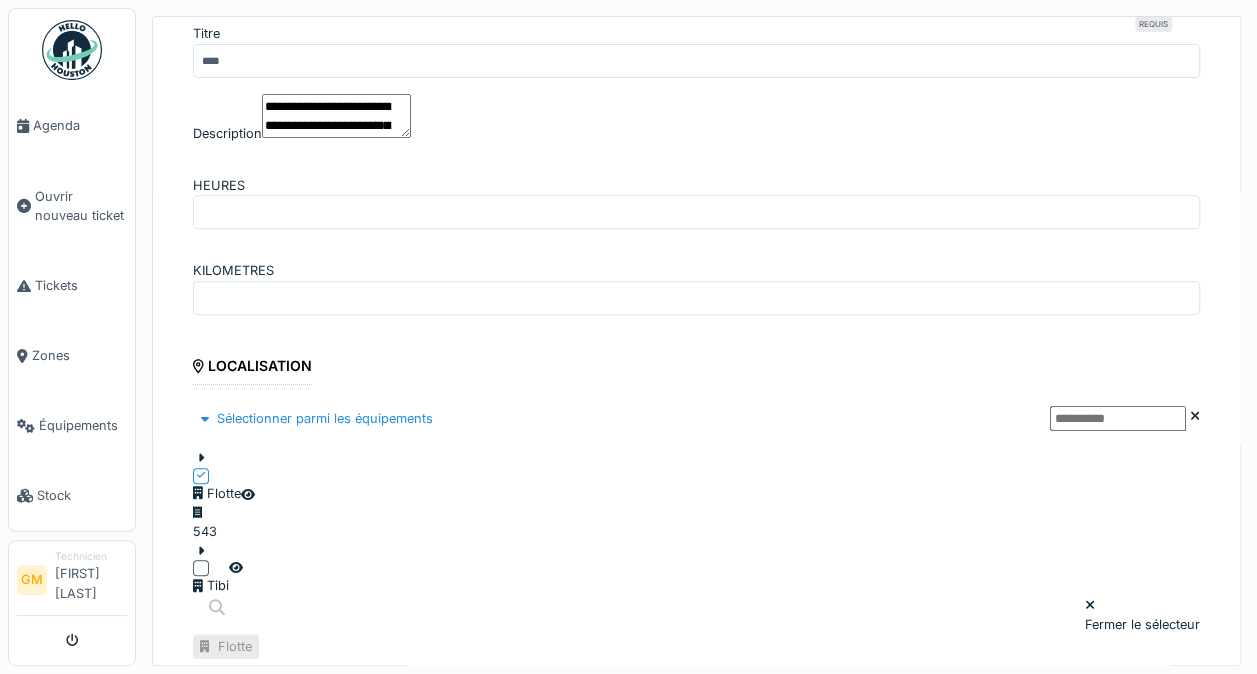 click at bounding box center (1118, 418) 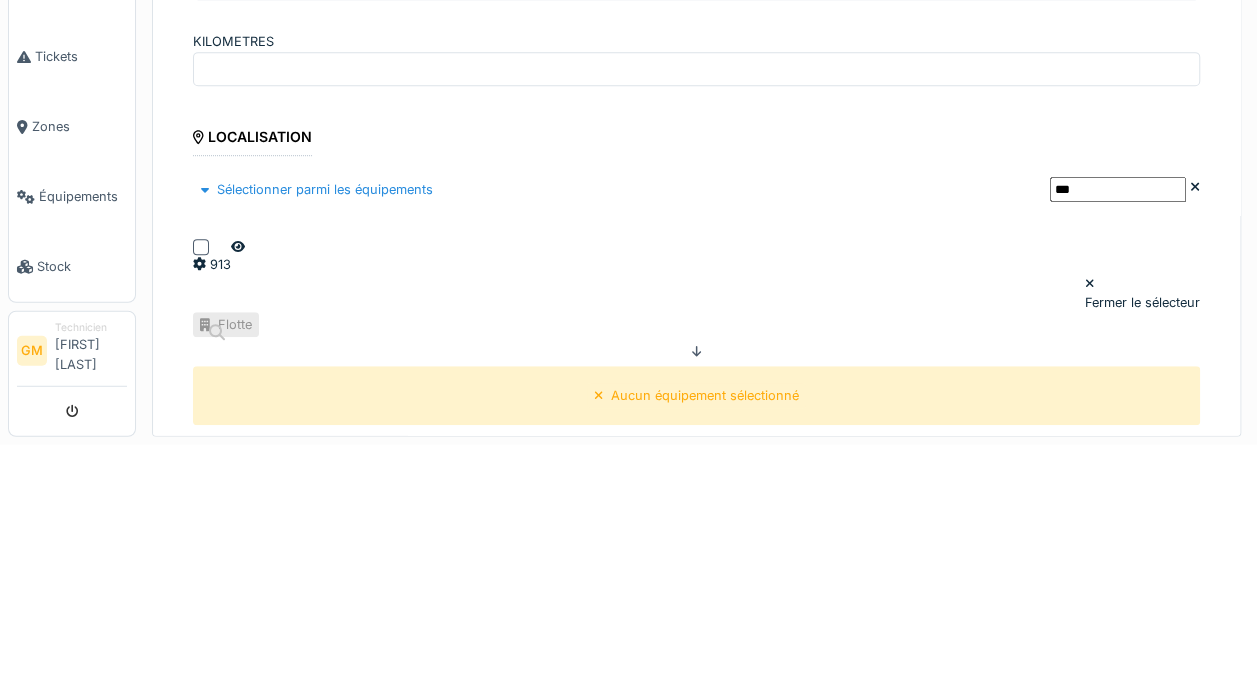 type on "***" 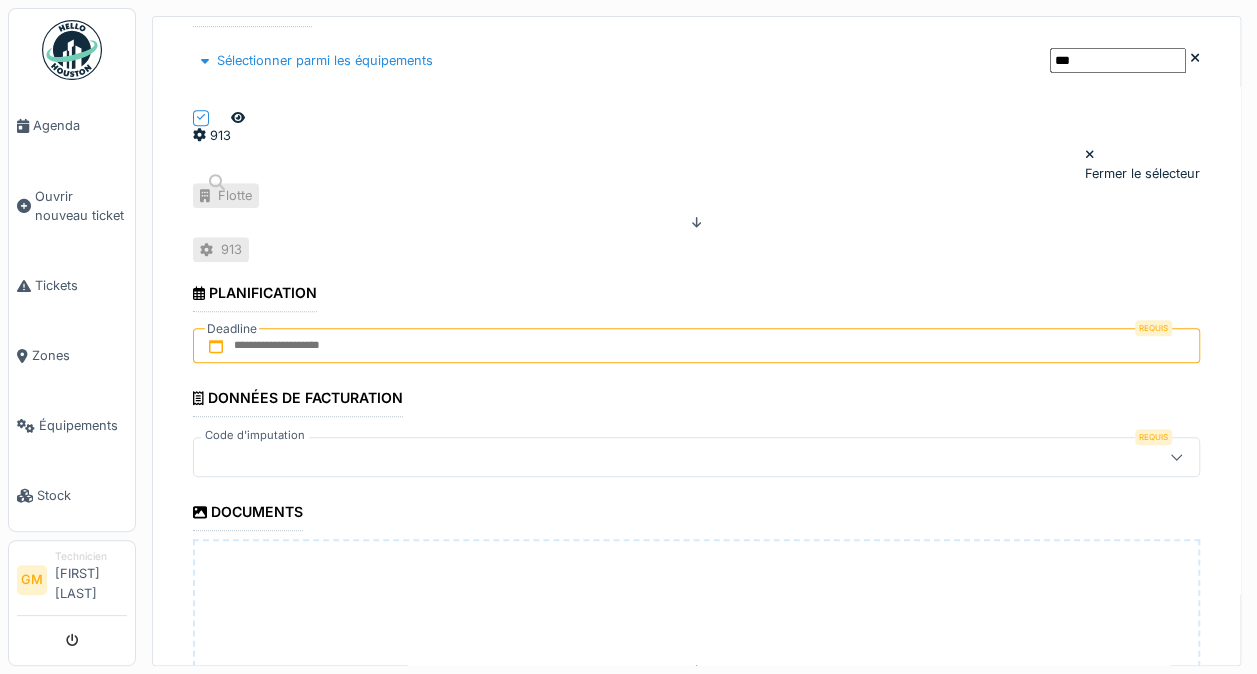 scroll, scrollTop: 695, scrollLeft: 0, axis: vertical 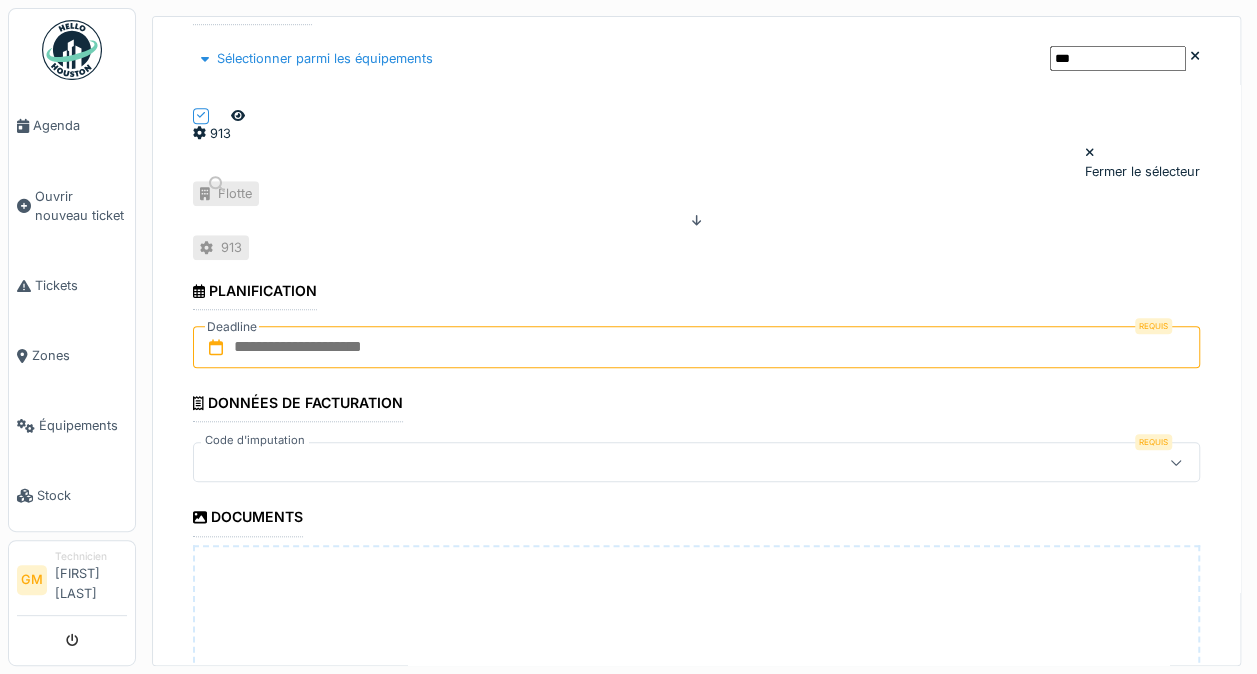 click at bounding box center [696, 347] 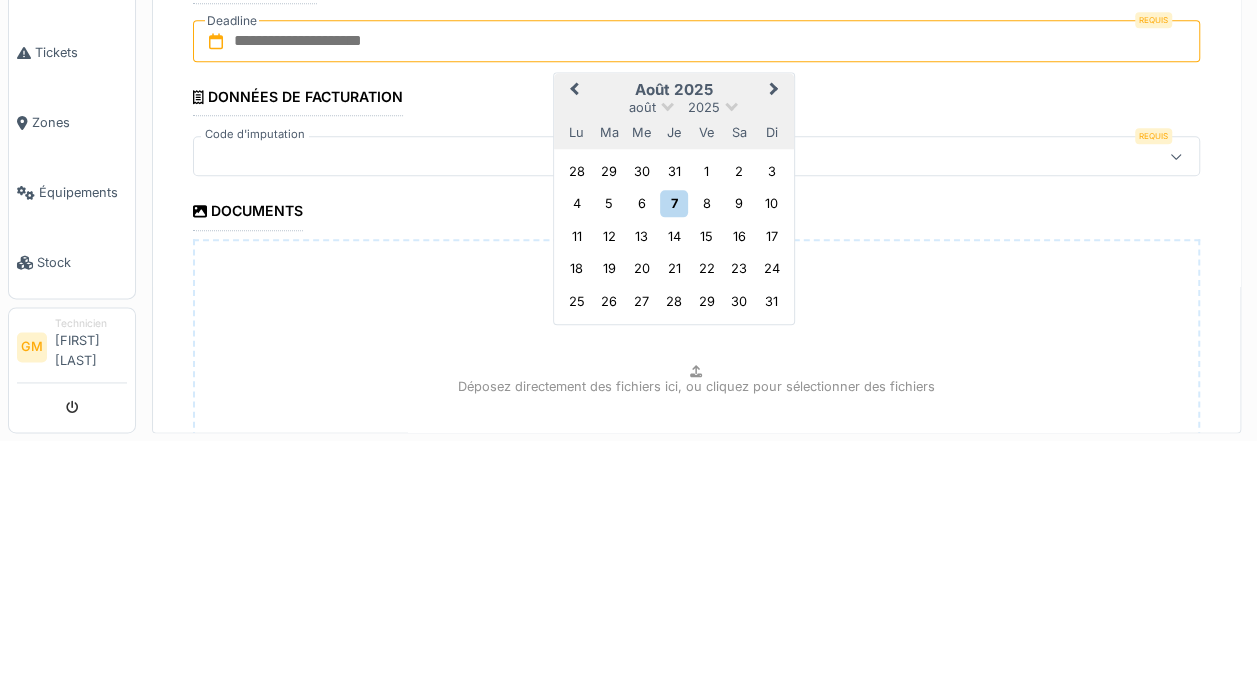 scroll, scrollTop: 806, scrollLeft: 0, axis: vertical 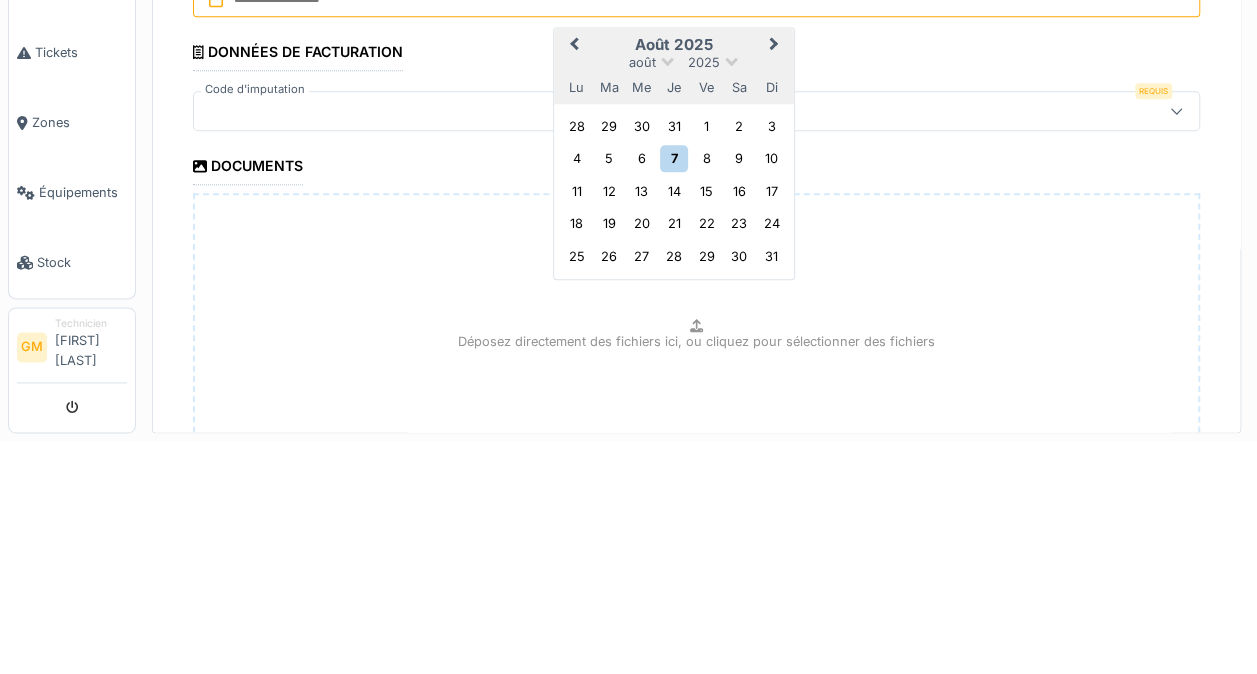 click on "7" at bounding box center (673, 391) 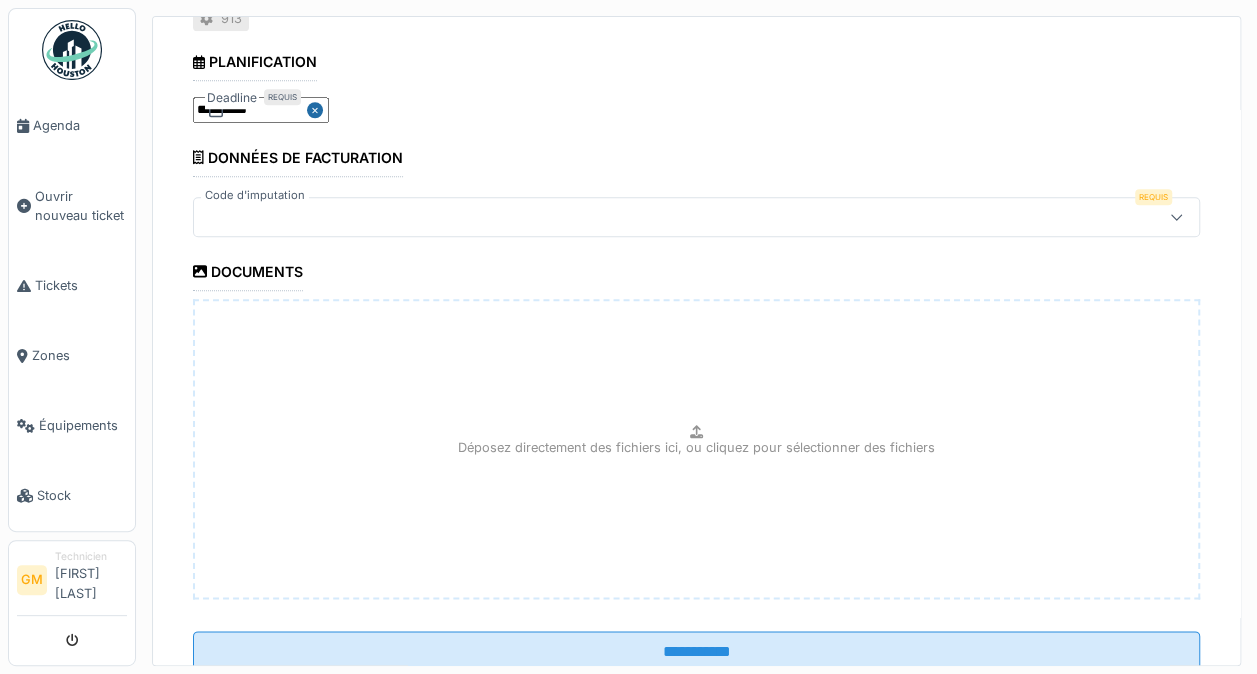 scroll, scrollTop: 936, scrollLeft: 0, axis: vertical 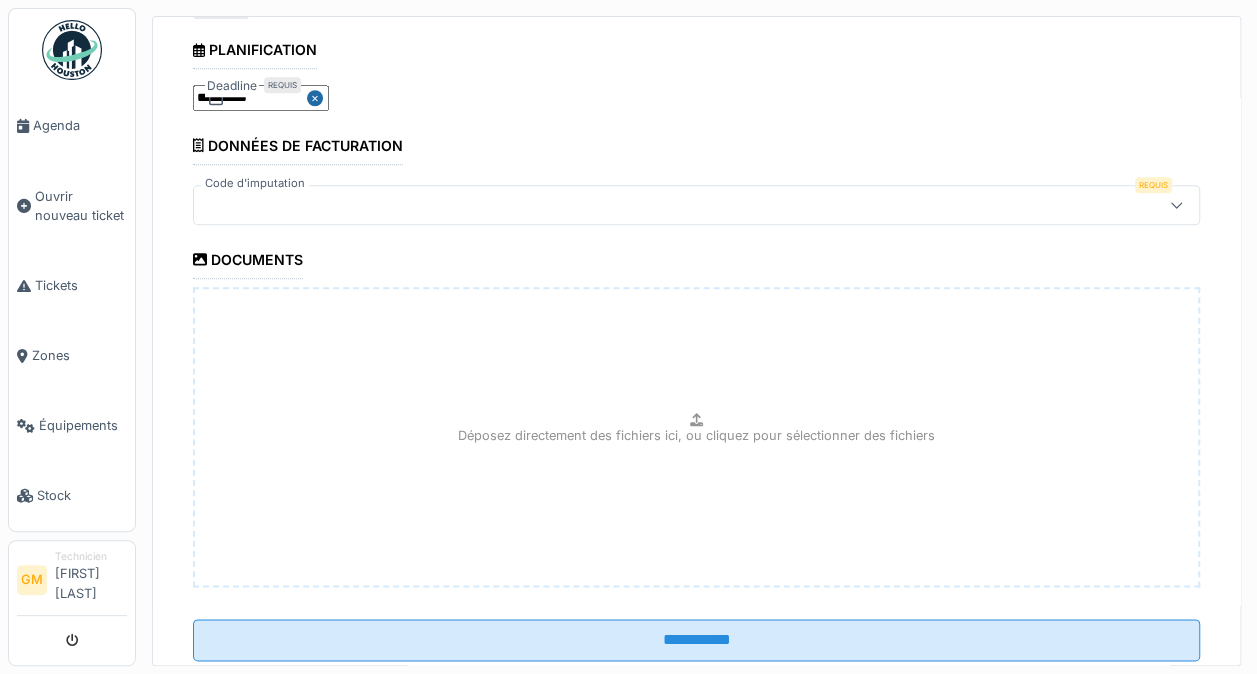 click at bounding box center (1176, 205) 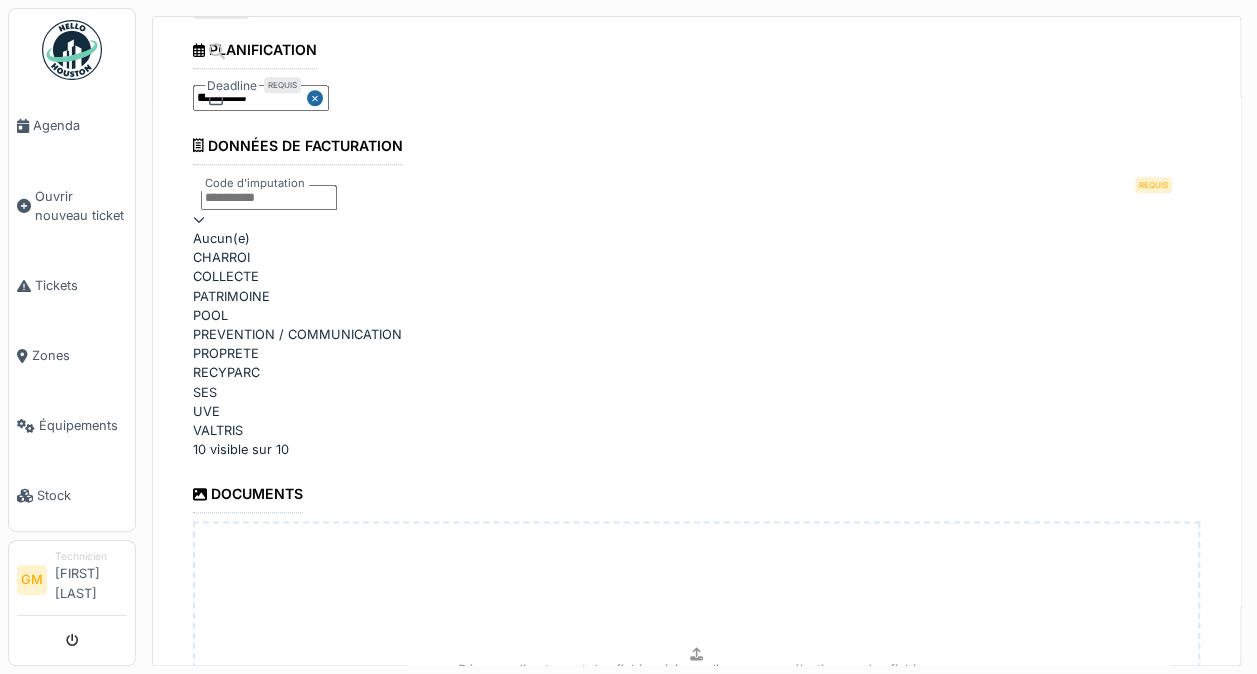 scroll, scrollTop: 4, scrollLeft: 0, axis: vertical 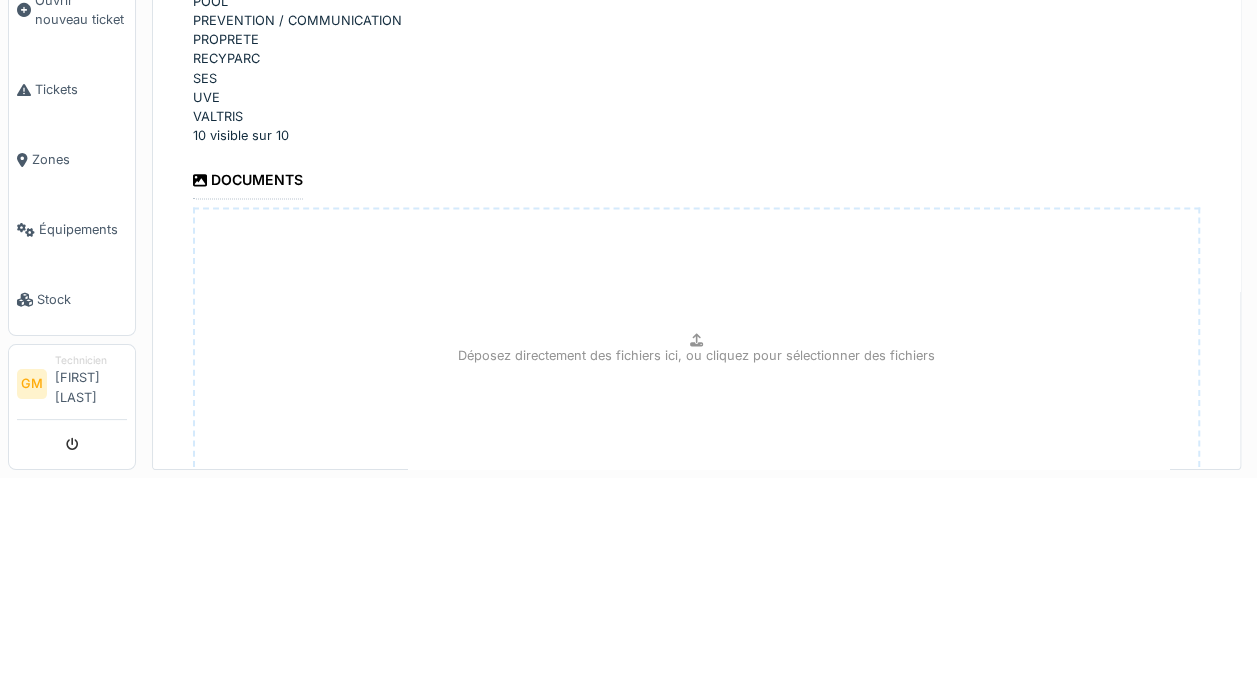 click on "PROPRETE" at bounding box center (696, 235) 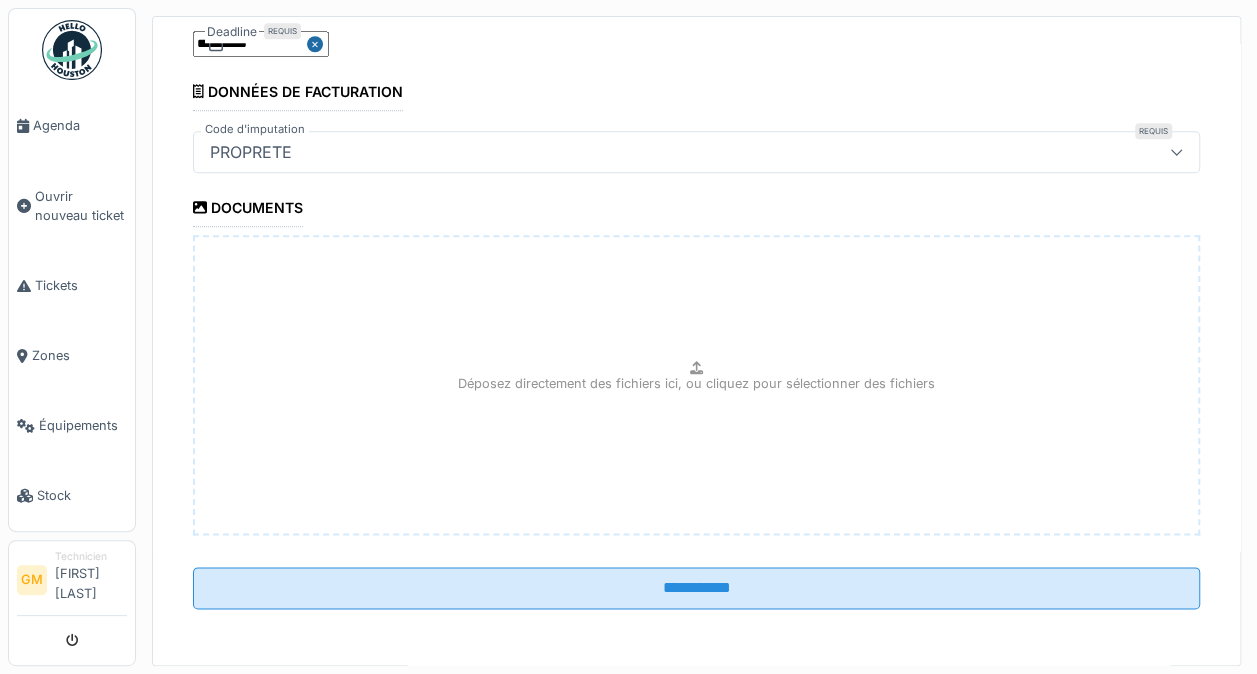 click on "**********" at bounding box center (696, 588) 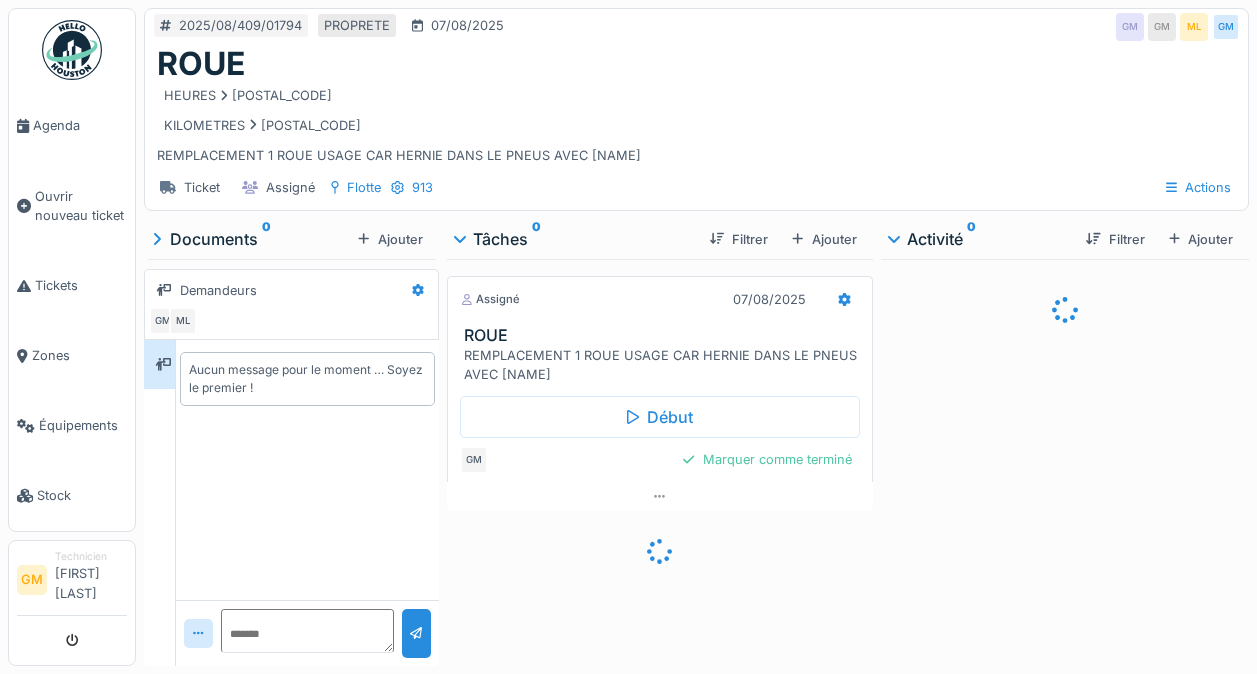 scroll, scrollTop: 0, scrollLeft: 0, axis: both 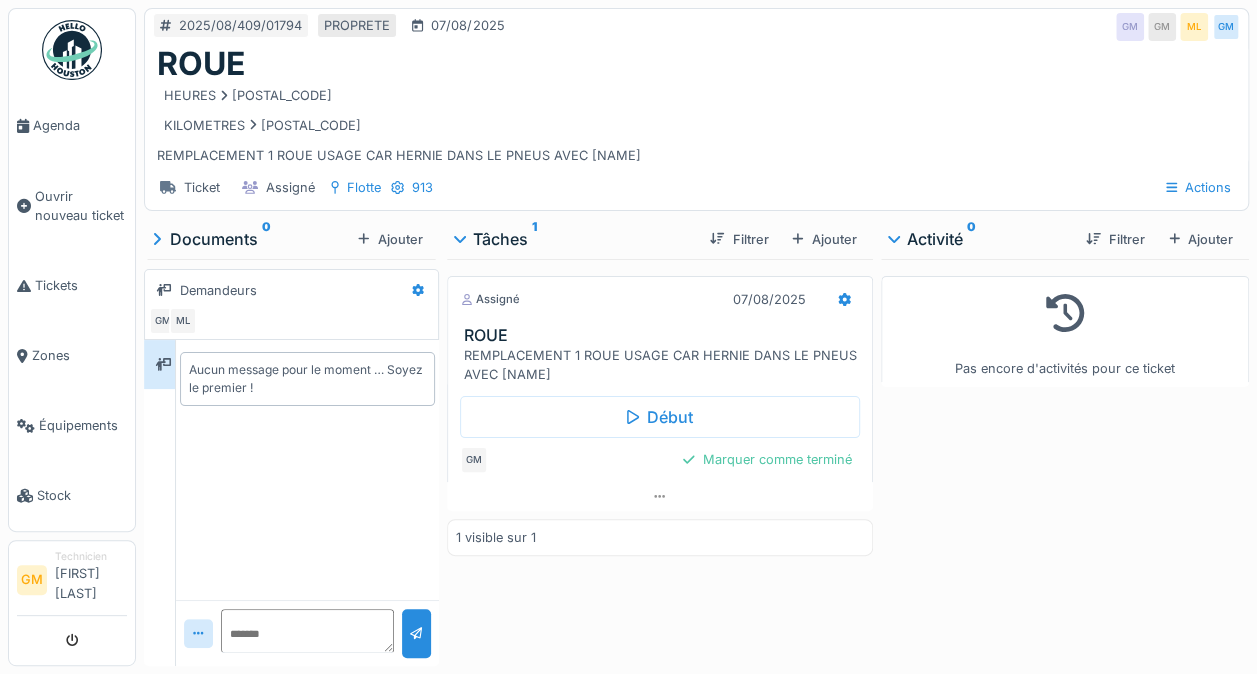 click on "Marquer comme terminé" at bounding box center [767, 459] 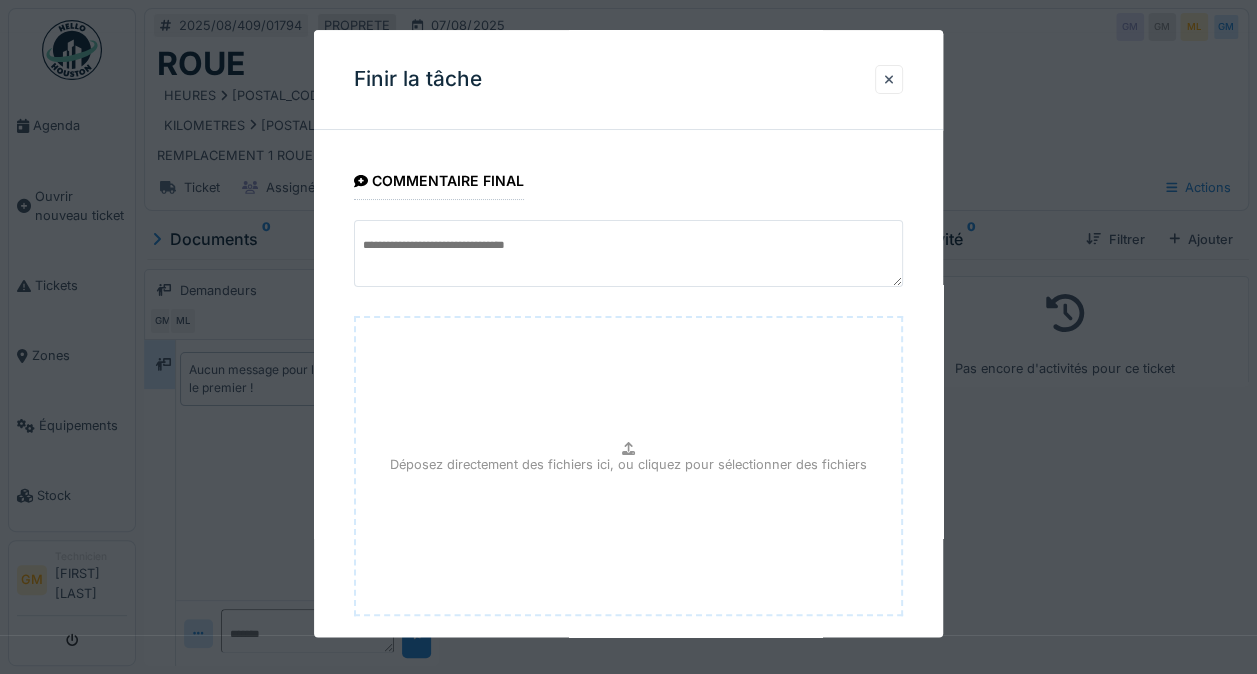 scroll, scrollTop: 108, scrollLeft: 0, axis: vertical 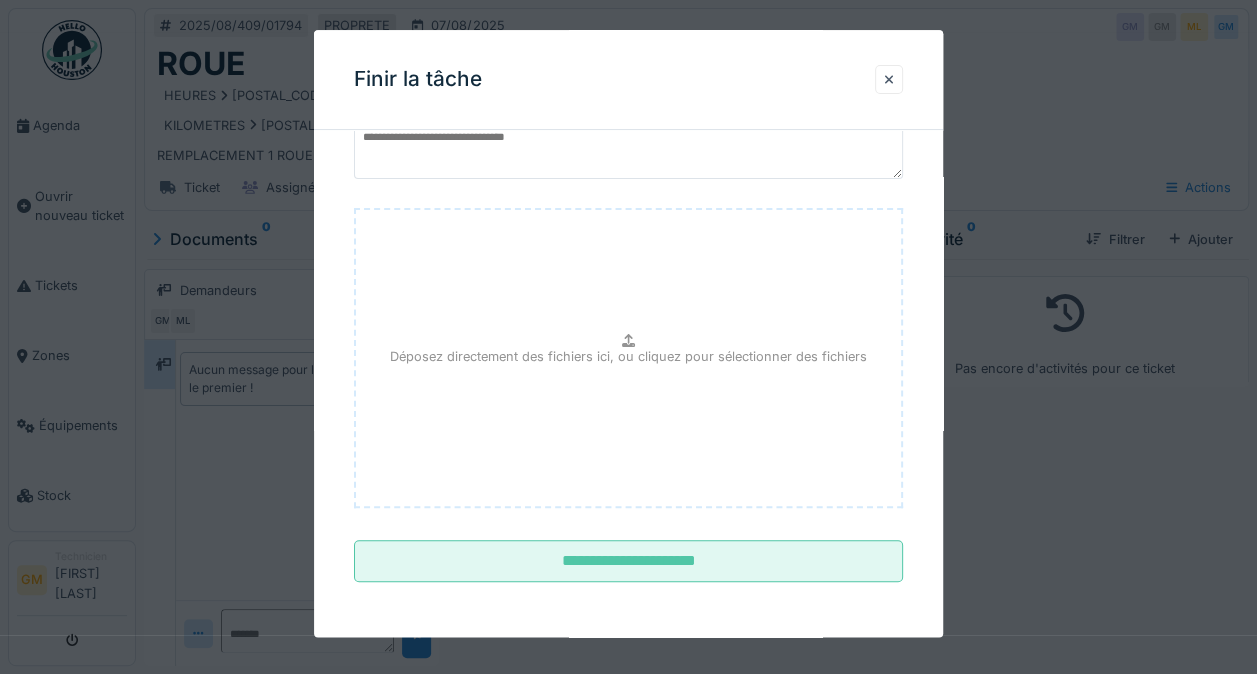 click on "**********" at bounding box center [628, 562] 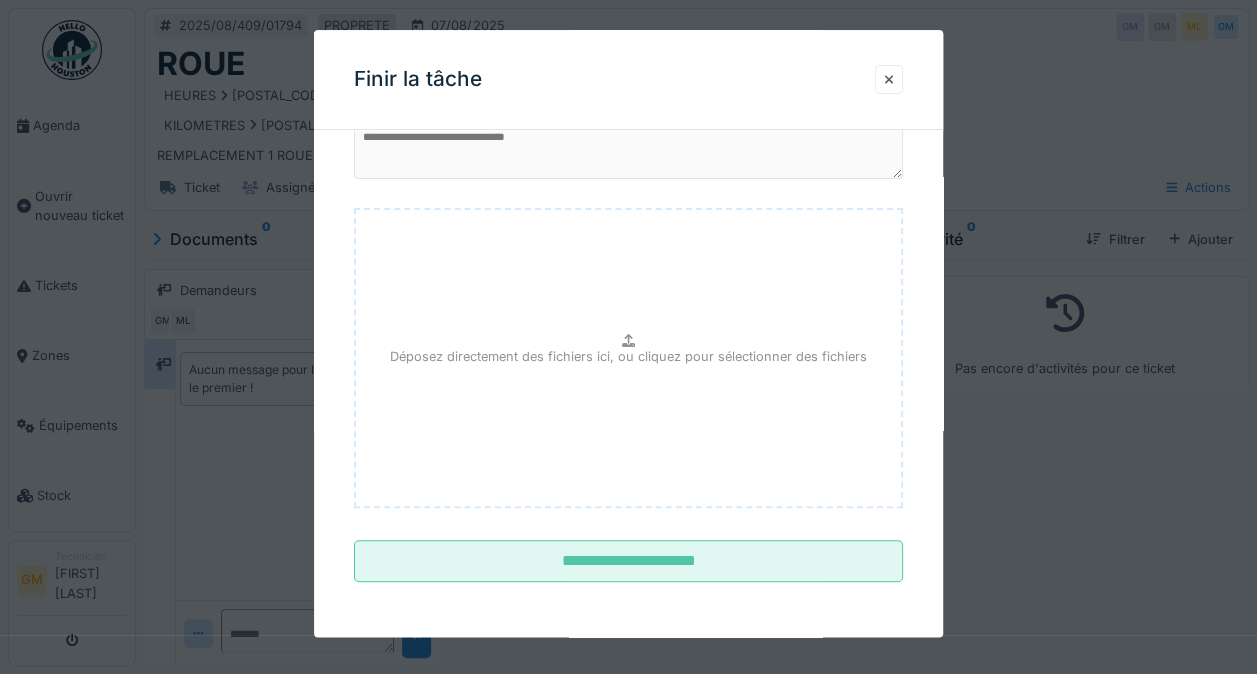 click on "**********" at bounding box center (628, 333) 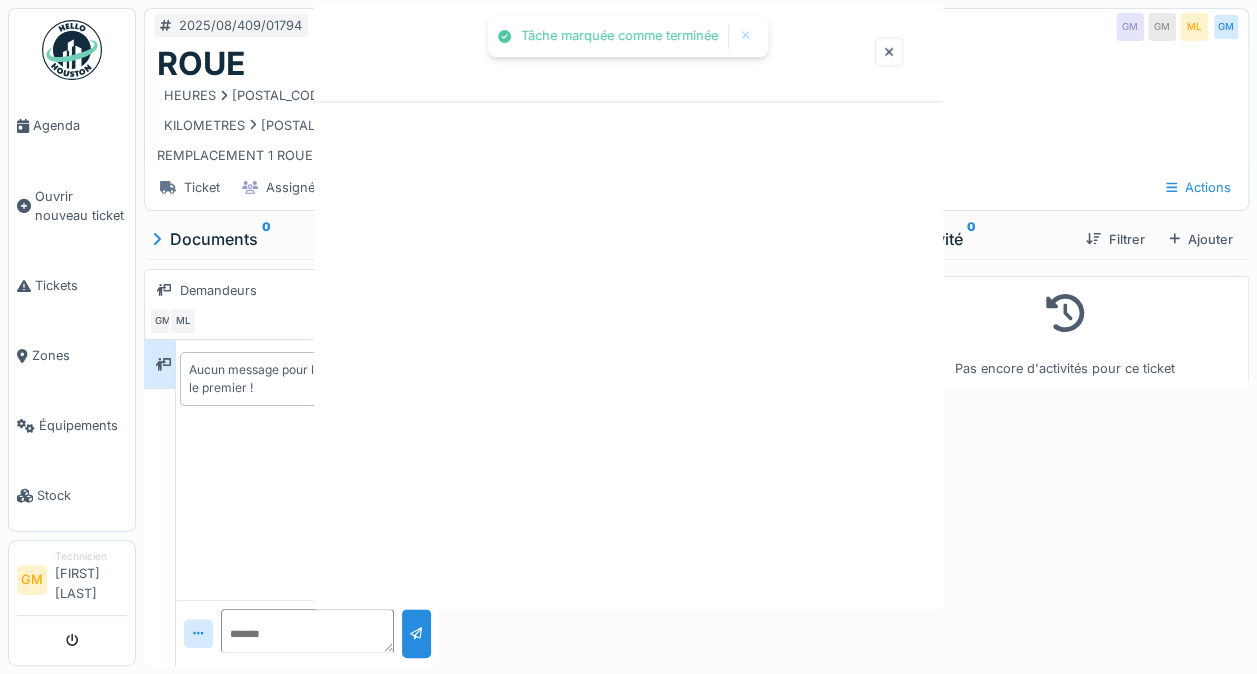 scroll, scrollTop: 0, scrollLeft: 0, axis: both 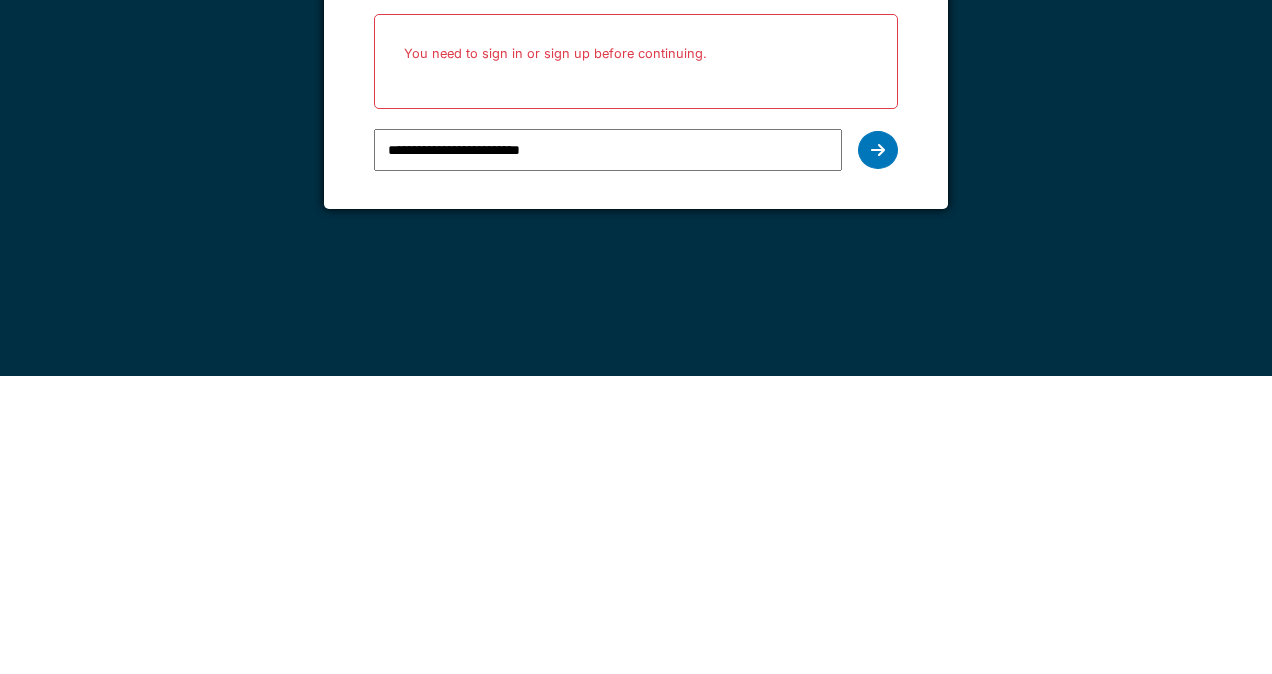 click at bounding box center (878, 448) 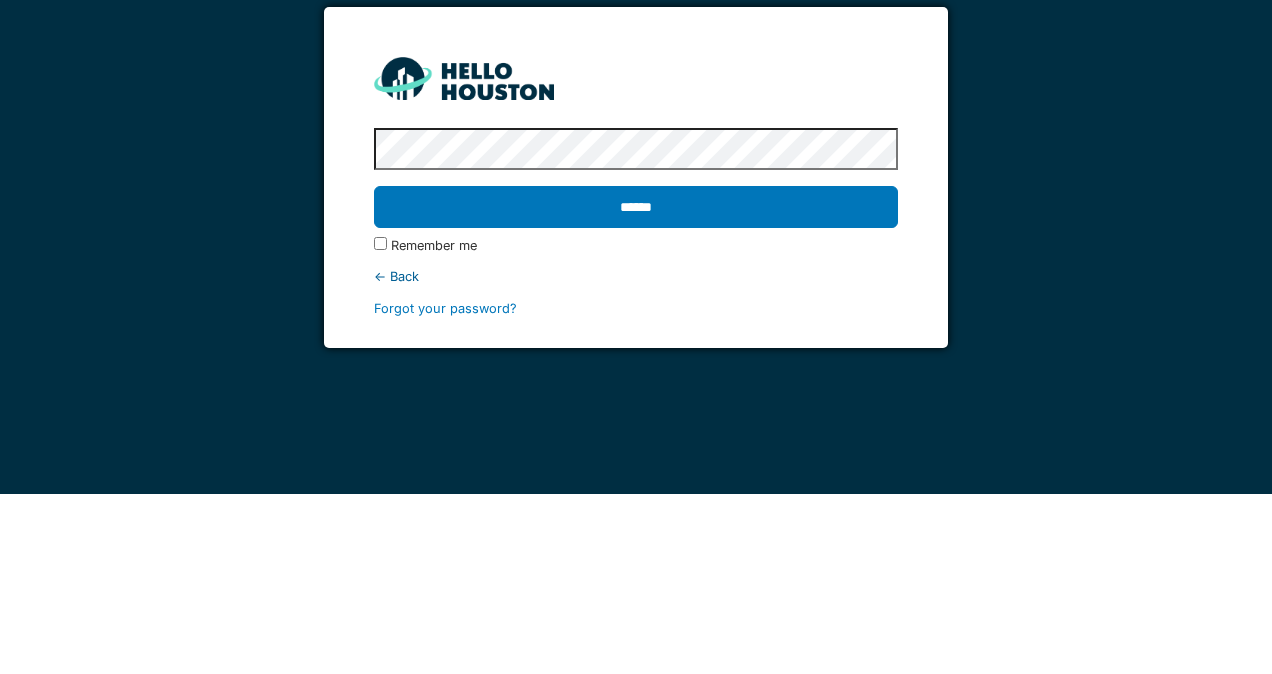 click on "******" at bounding box center [635, 387] 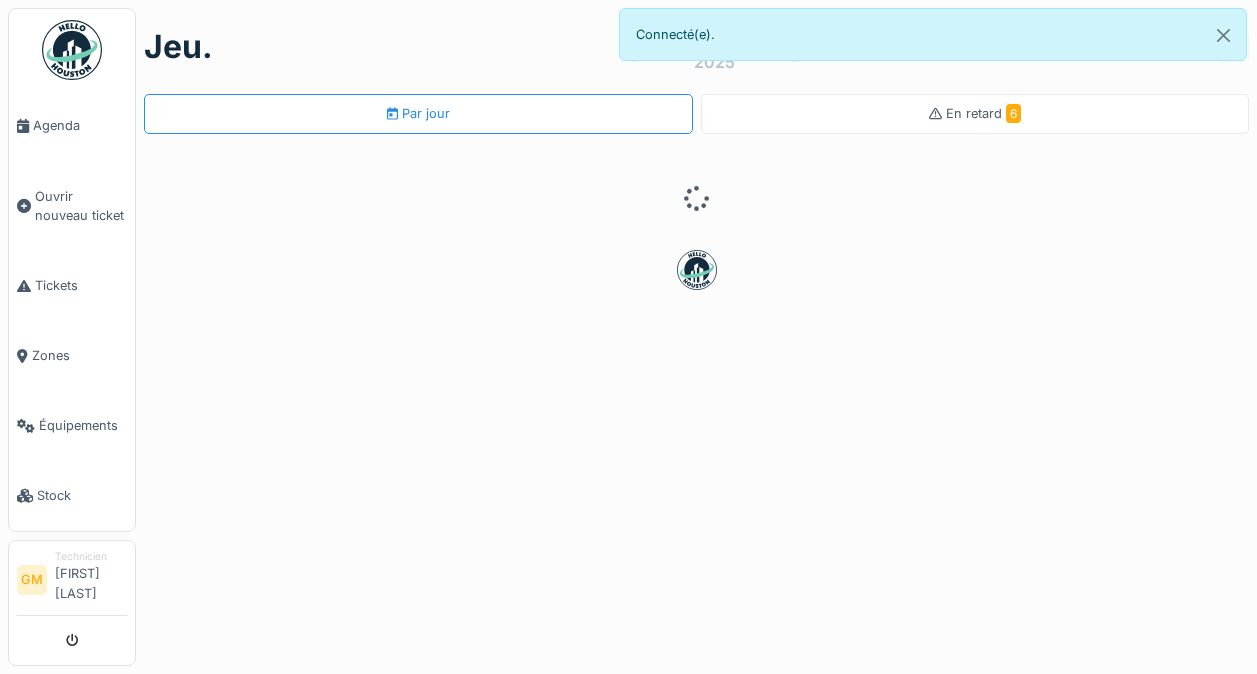 scroll, scrollTop: 0, scrollLeft: 0, axis: both 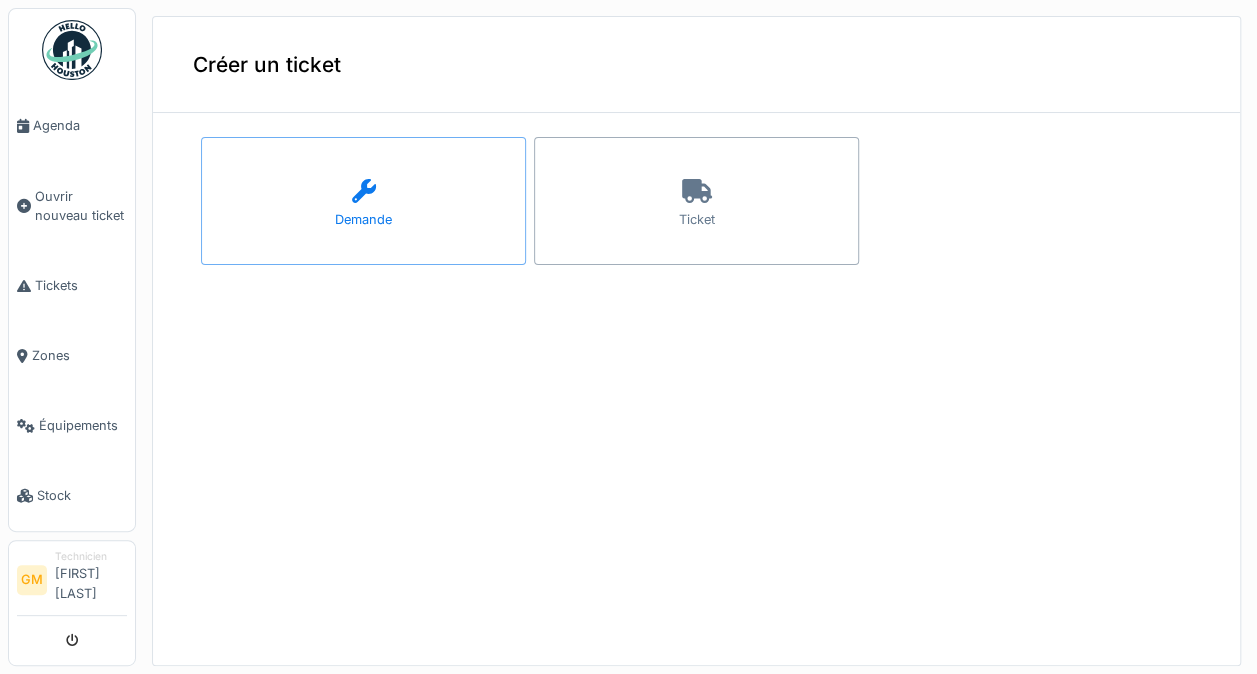 click on "Ticket" at bounding box center (696, 201) 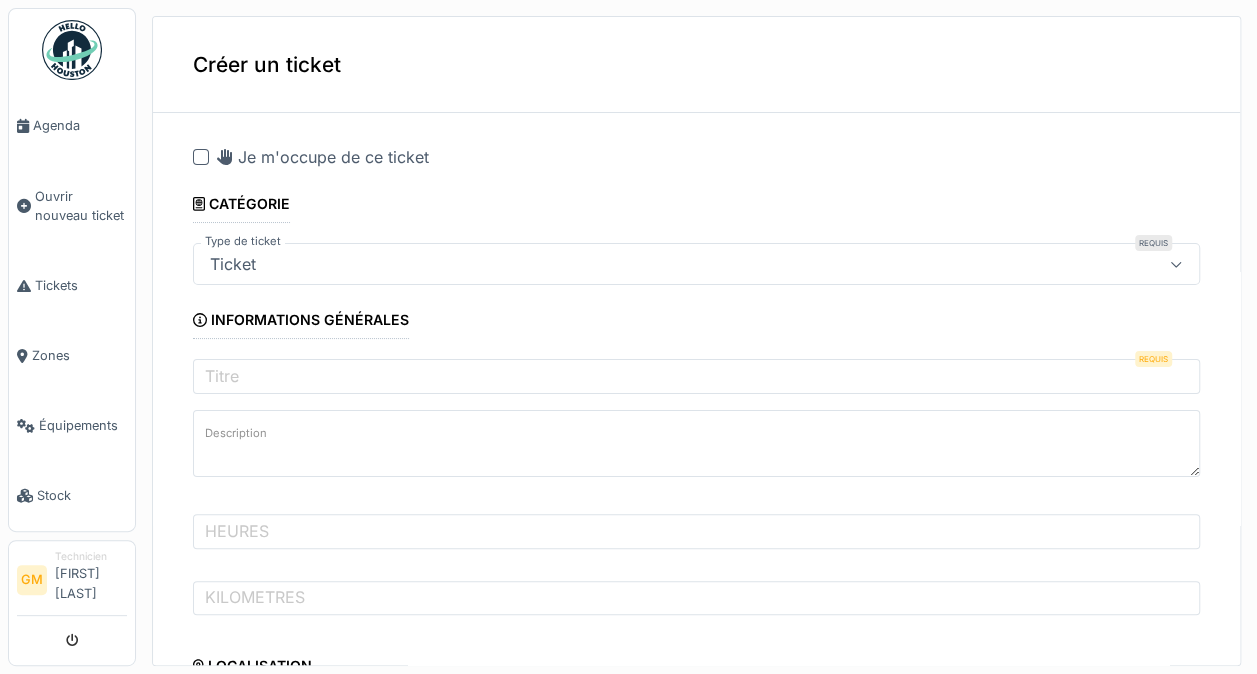 click 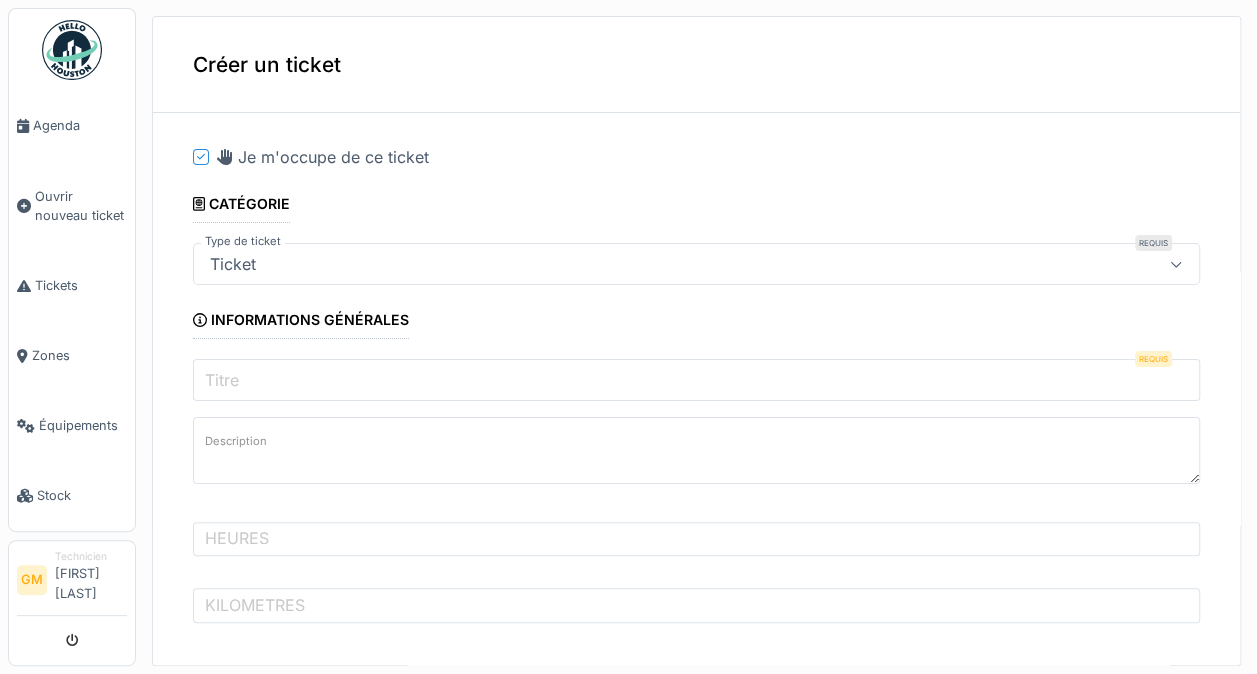 click on "Titre" at bounding box center [696, 380] 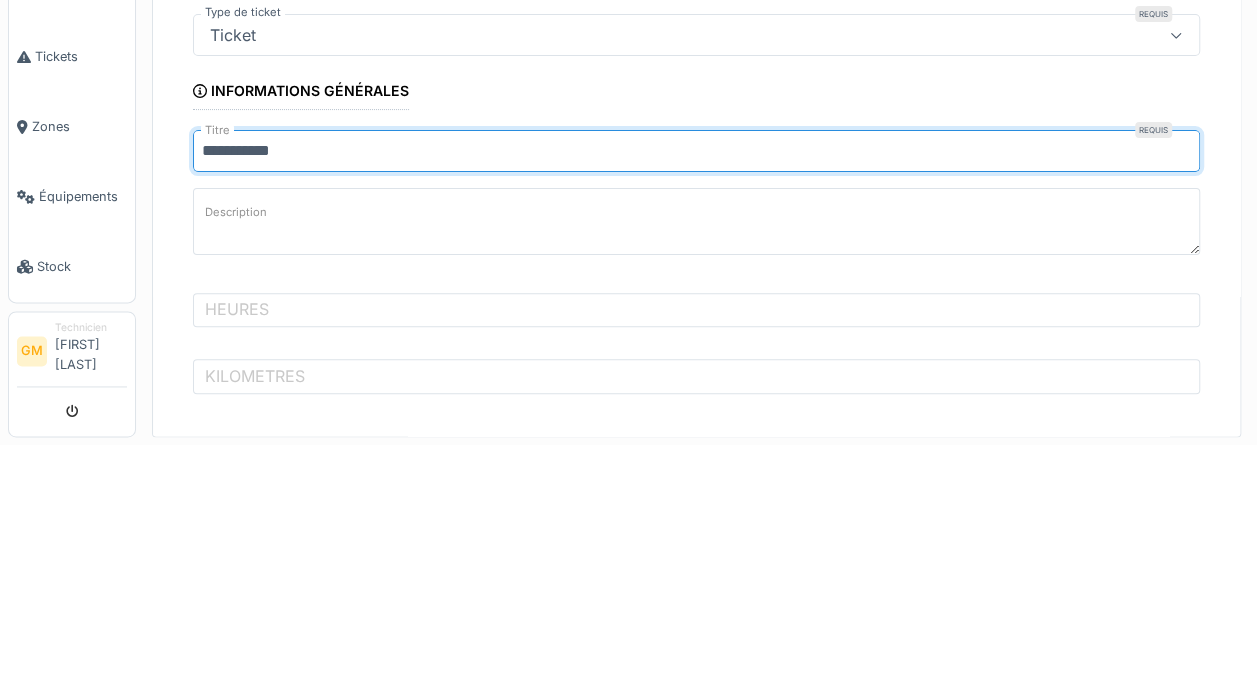 type on "**********" 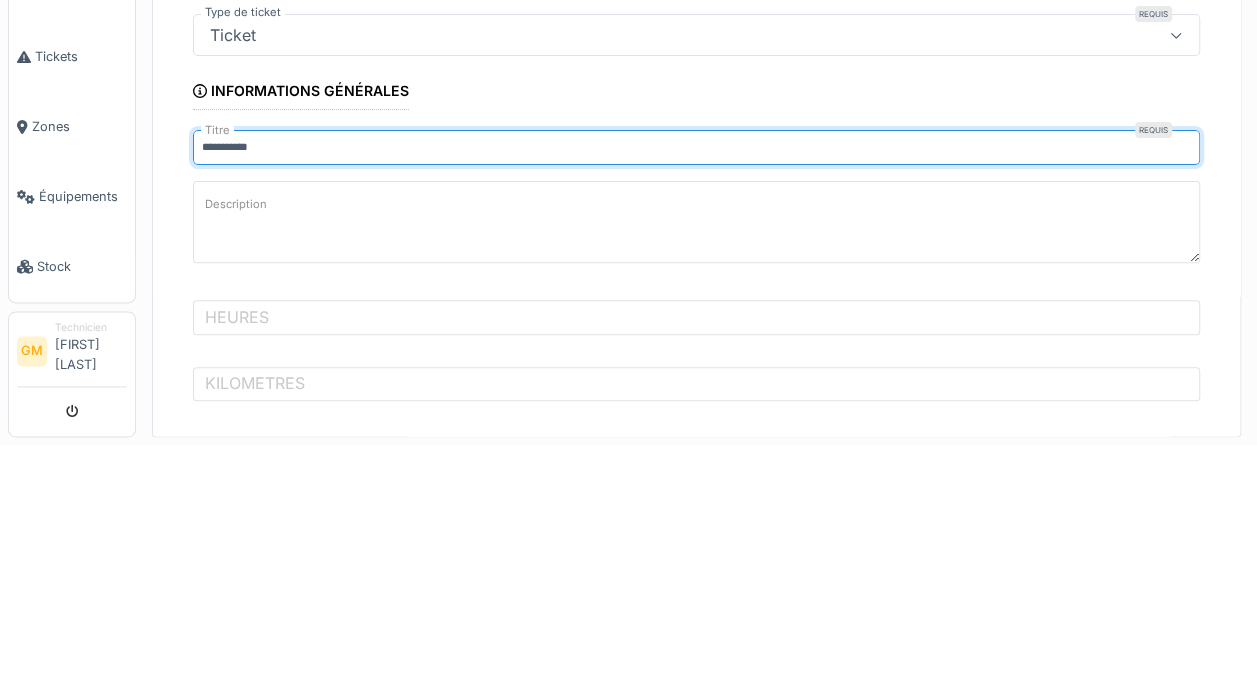 click on "Description" at bounding box center (696, 451) 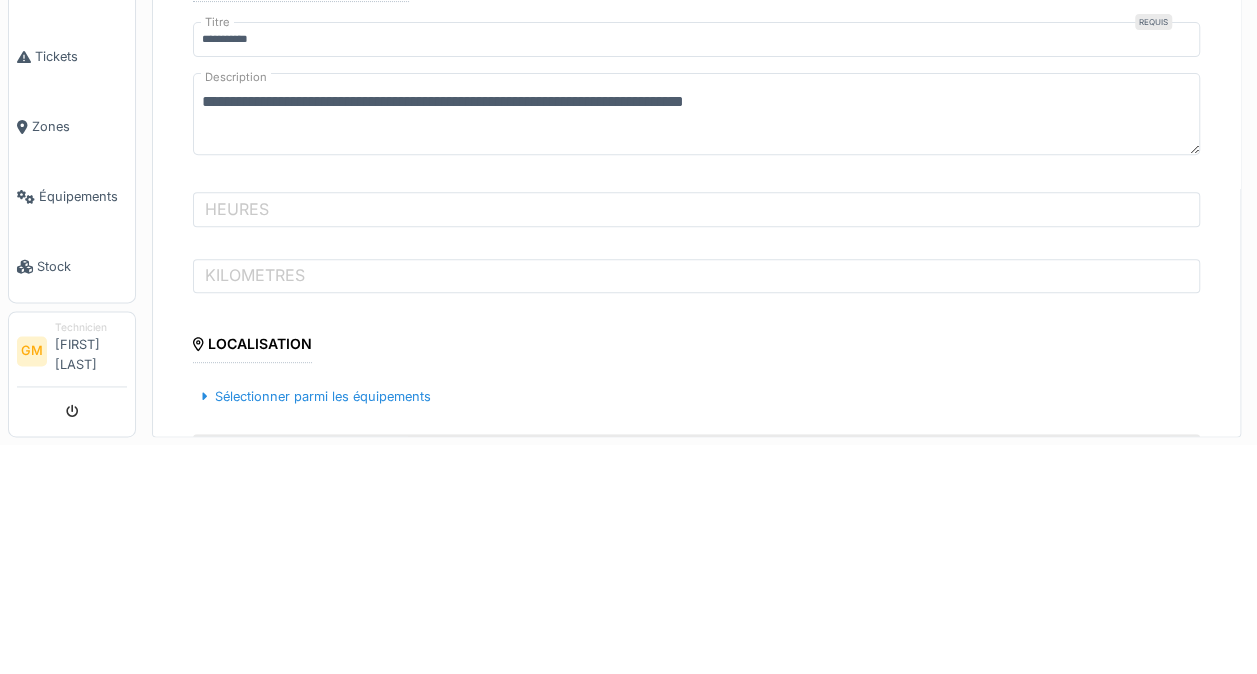 scroll, scrollTop: 127, scrollLeft: 0, axis: vertical 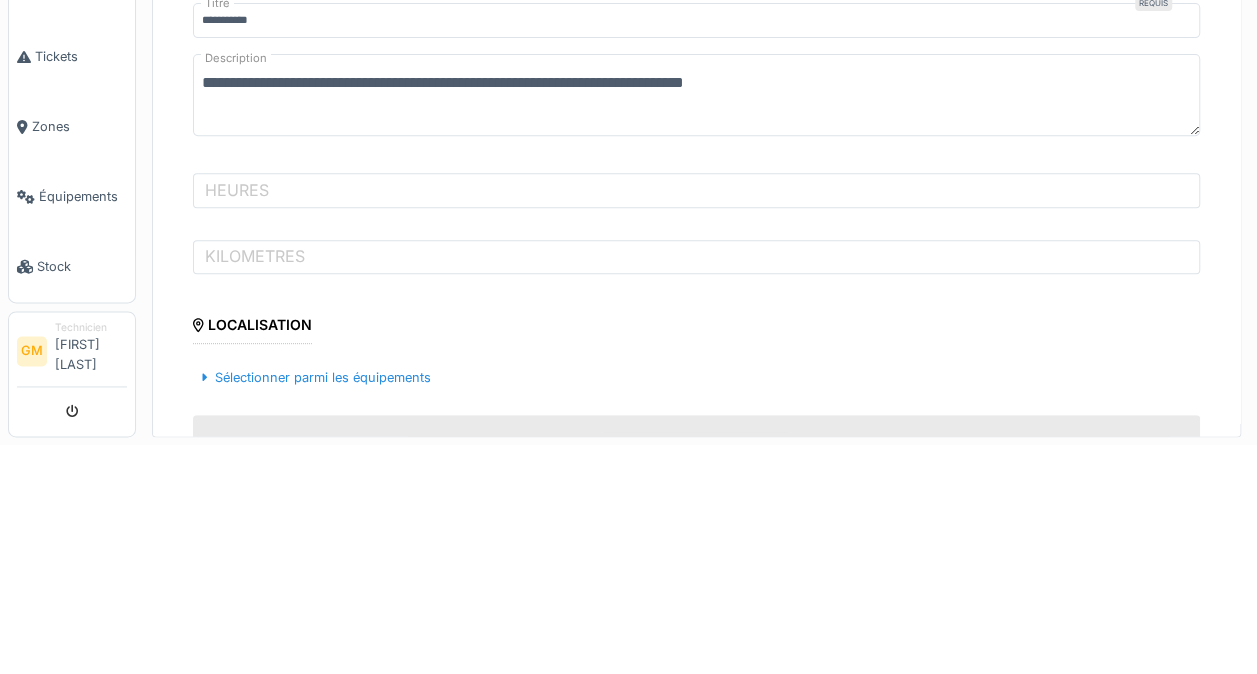 type on "**********" 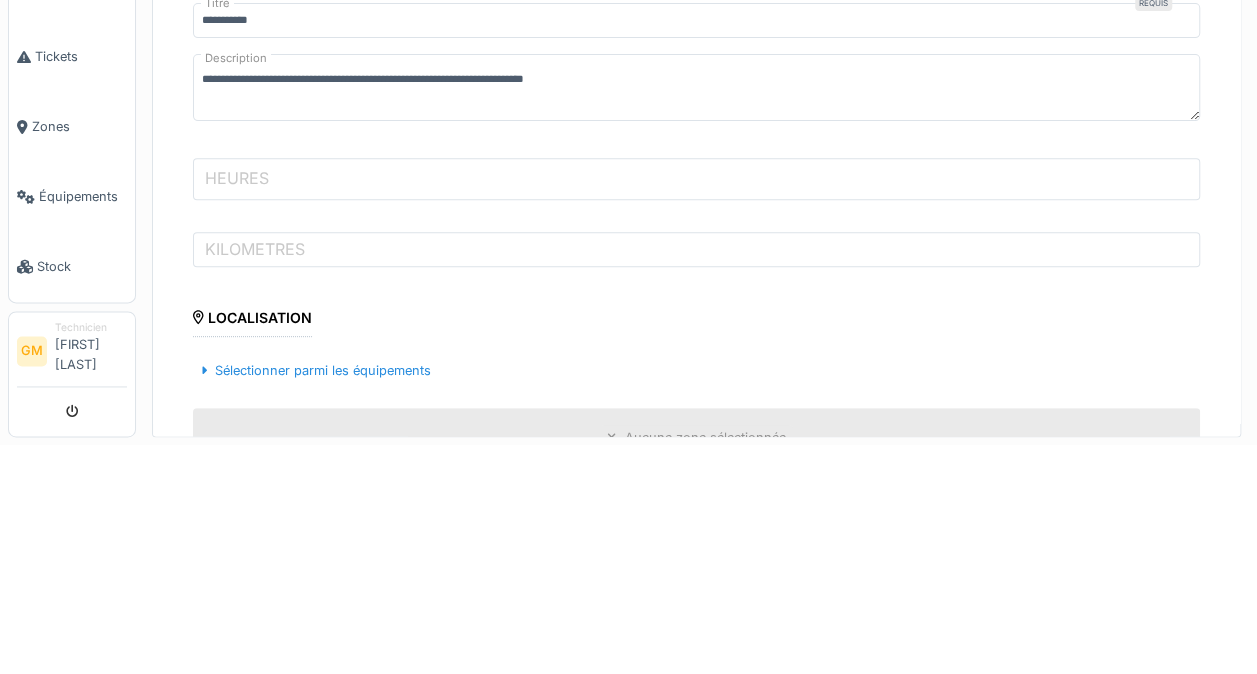click on "HEURES" at bounding box center [696, 408] 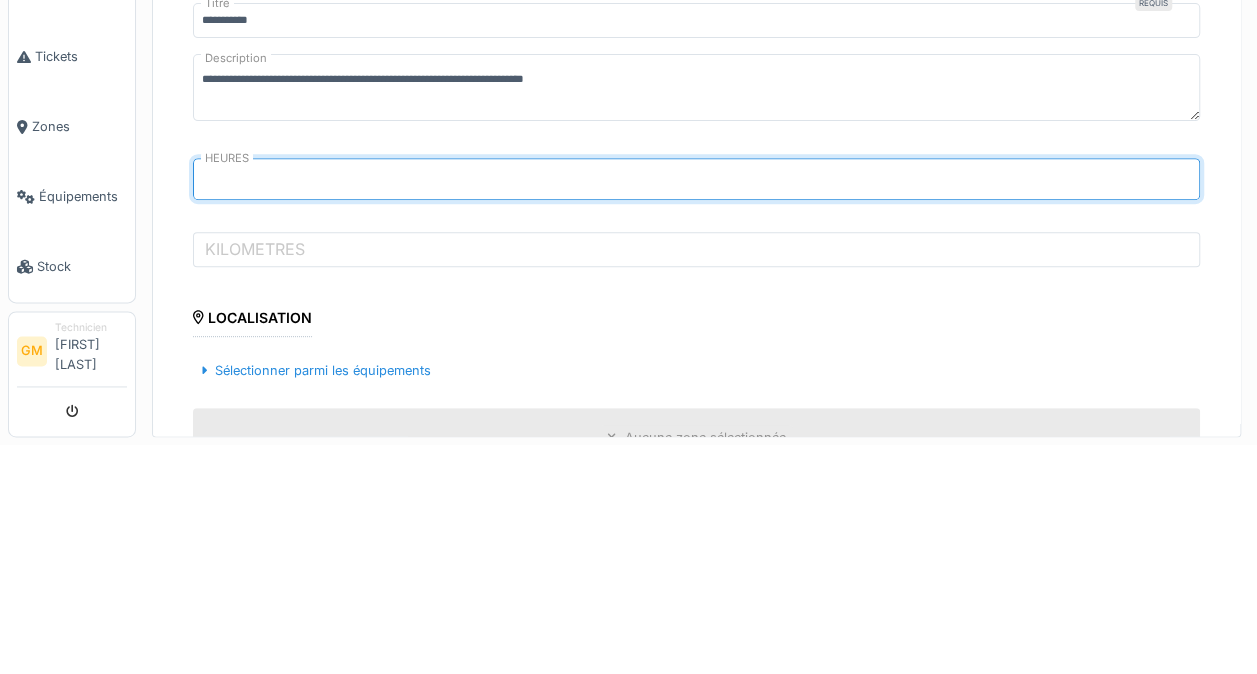 type on "*****" 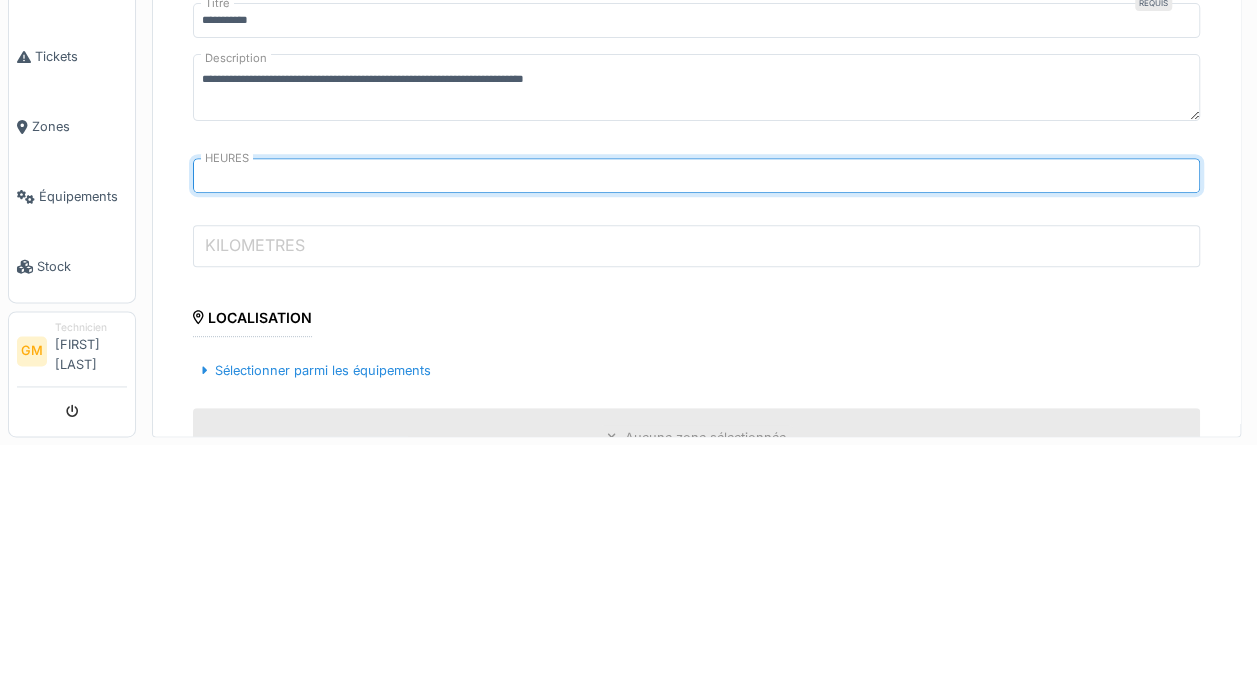 click on "KILOMETRES" at bounding box center [696, 475] 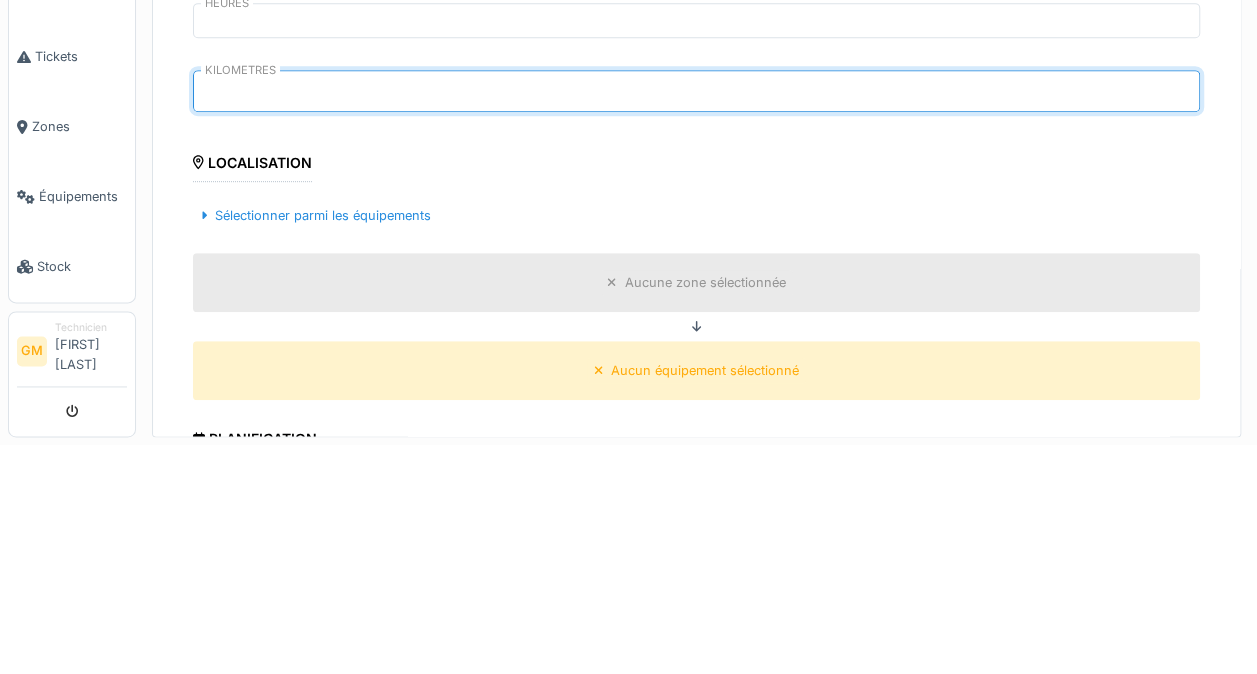 scroll, scrollTop: 297, scrollLeft: 0, axis: vertical 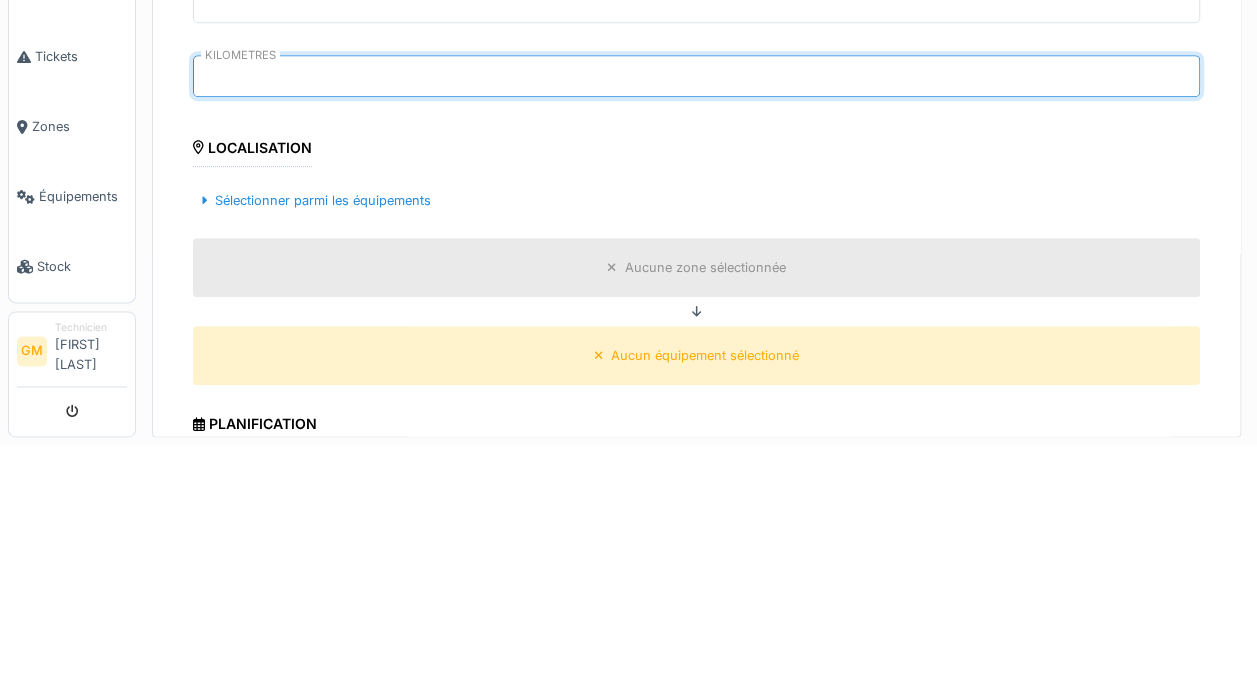 type on "******" 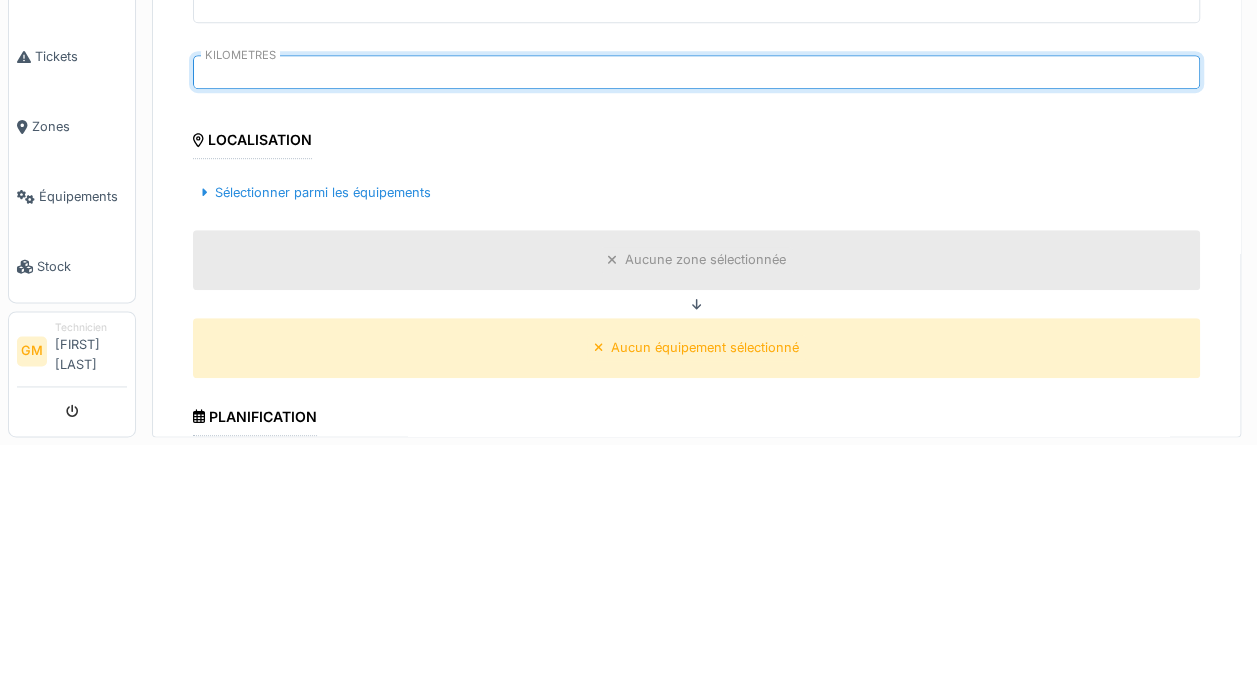 click on "Sélectionner parmi les équipements" at bounding box center [316, 421] 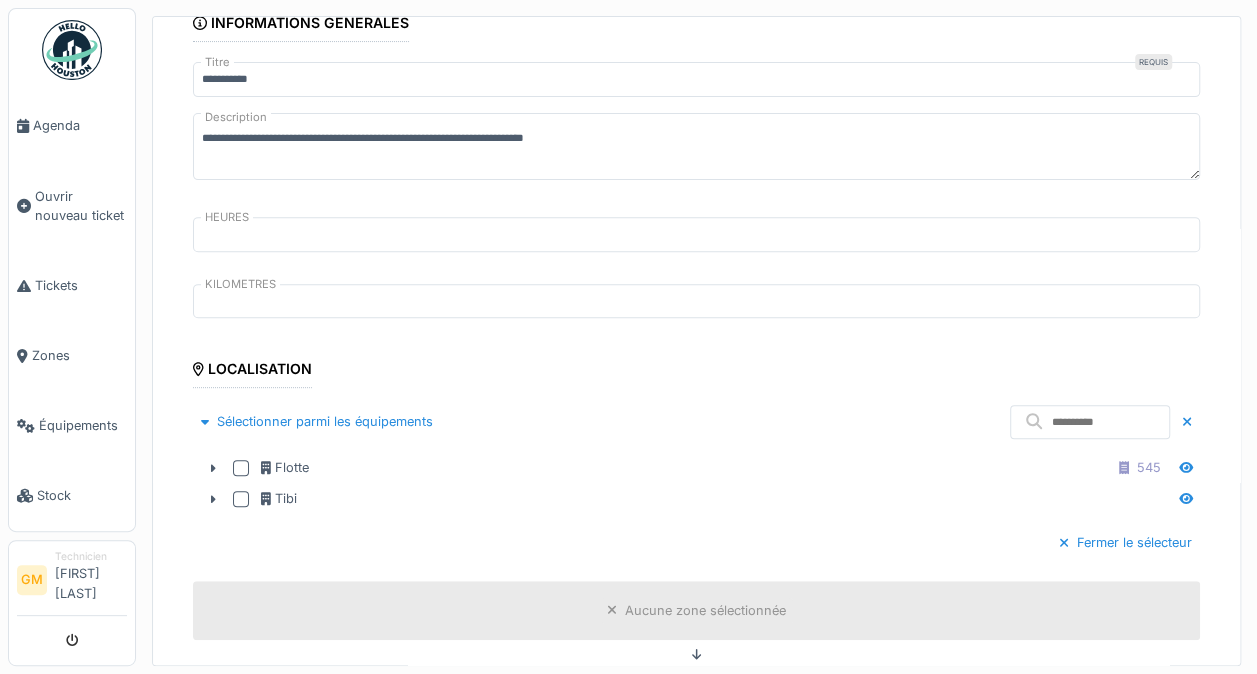 click at bounding box center (241, 468) 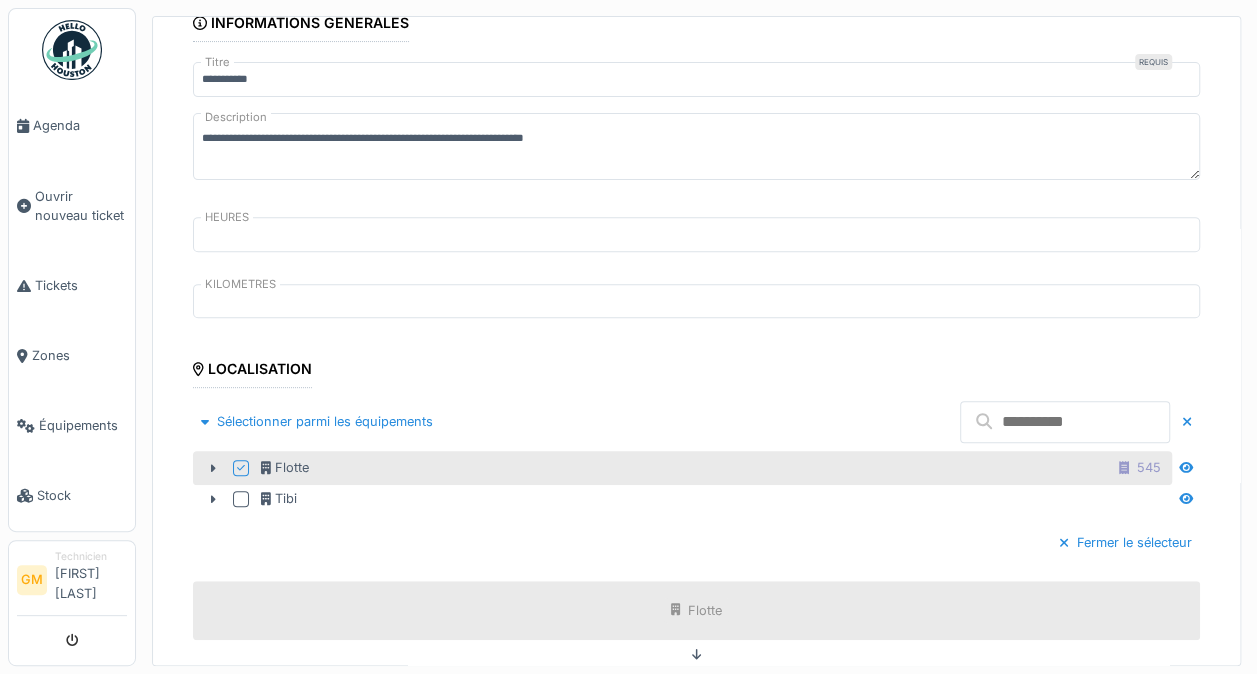 click at bounding box center [1065, 422] 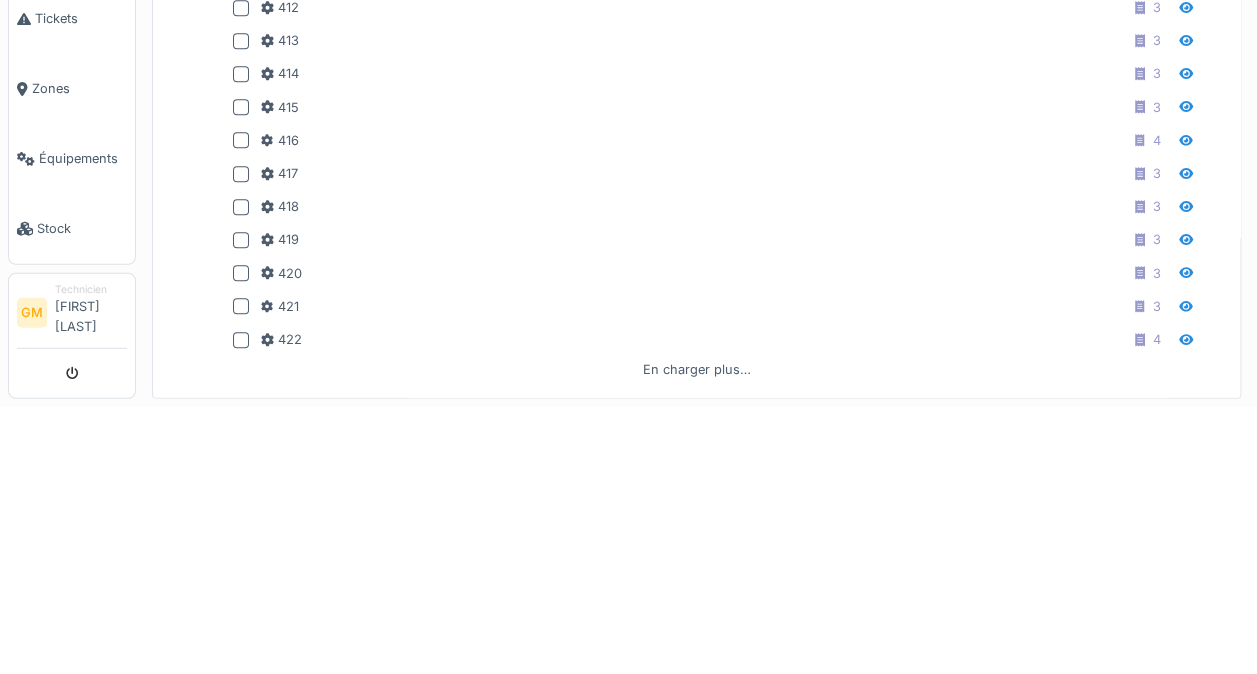 scroll, scrollTop: 792, scrollLeft: 0, axis: vertical 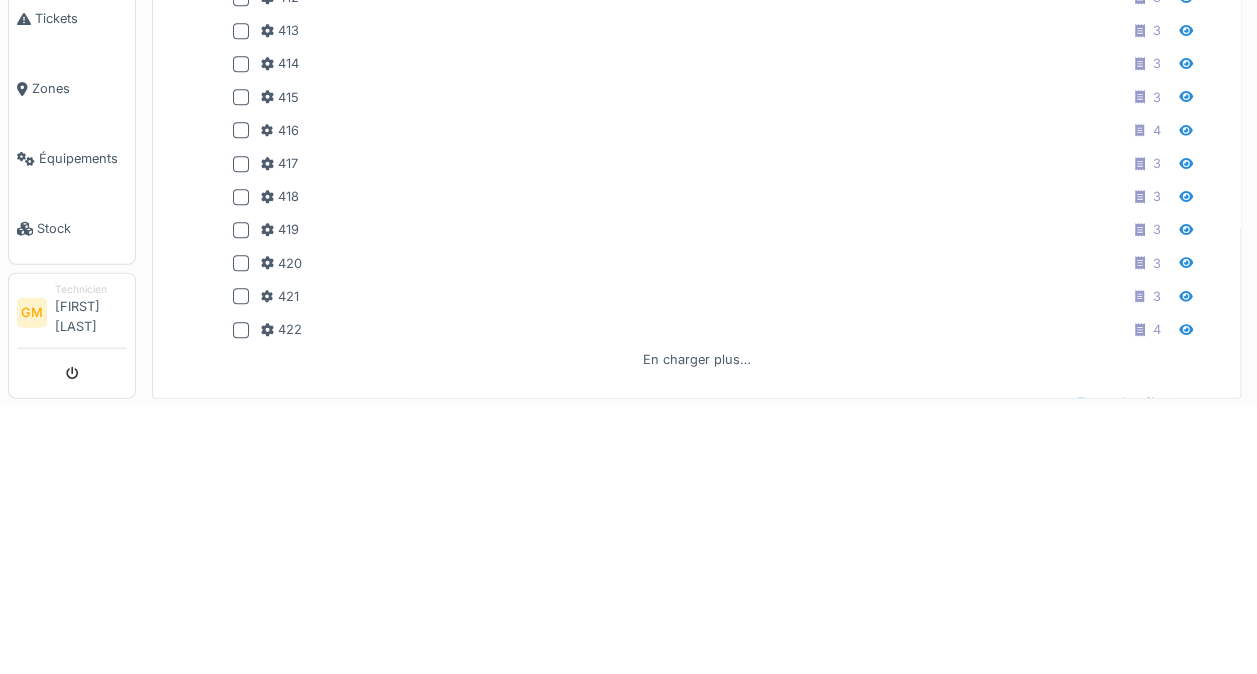 type on "***" 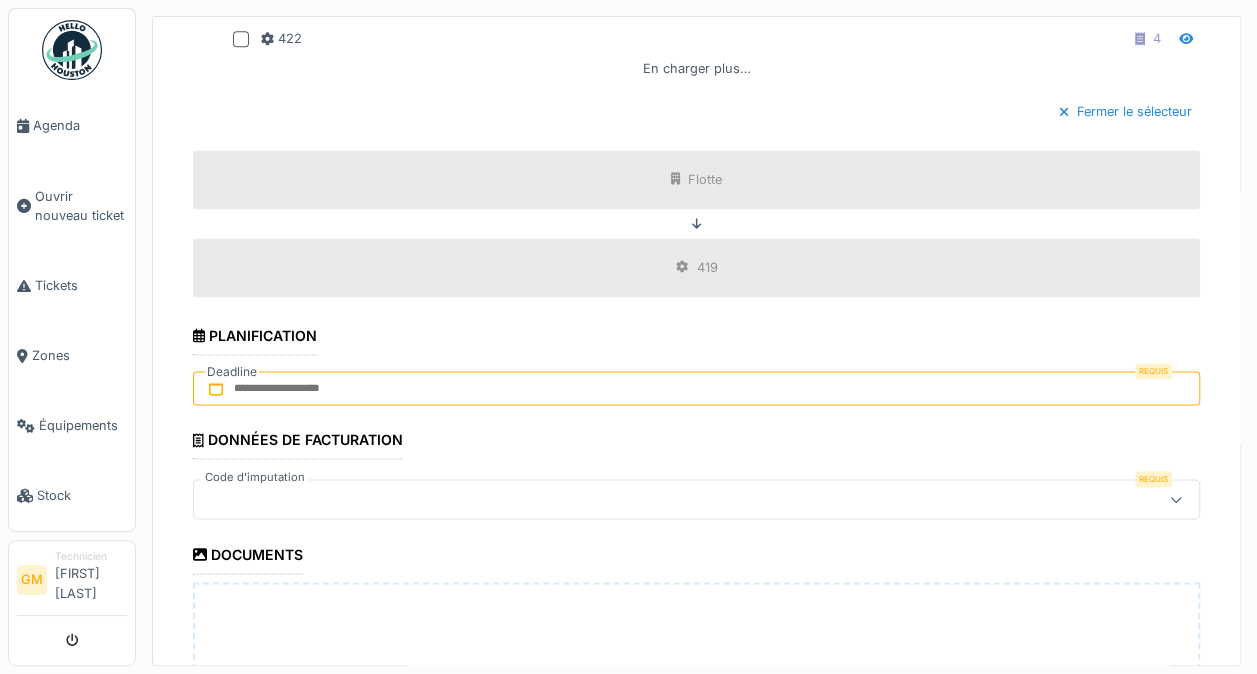 scroll, scrollTop: 1352, scrollLeft: 0, axis: vertical 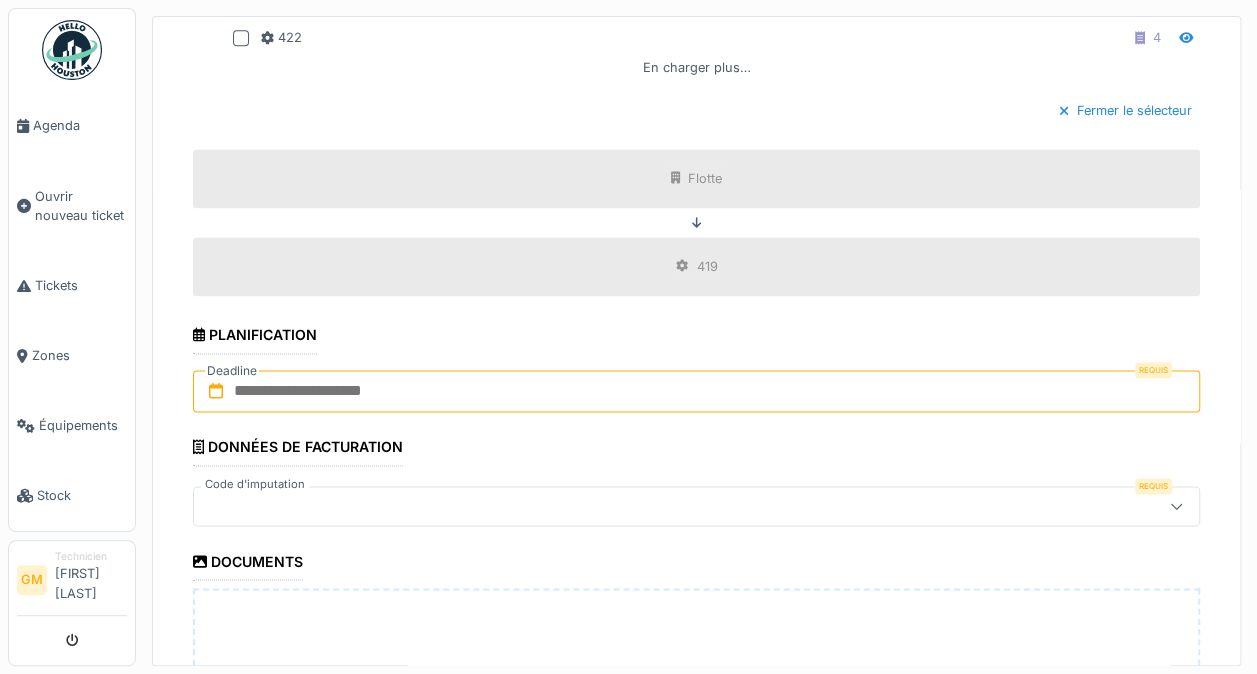 click at bounding box center (696, 391) 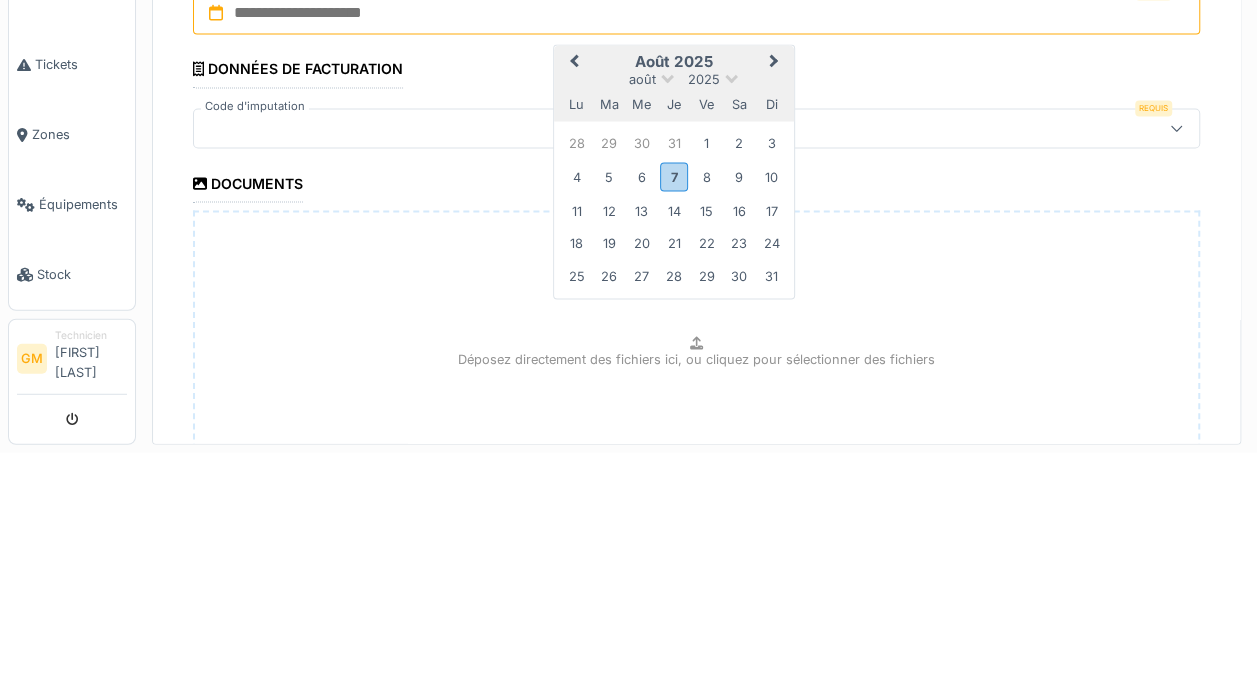 scroll, scrollTop: 1514, scrollLeft: 0, axis: vertical 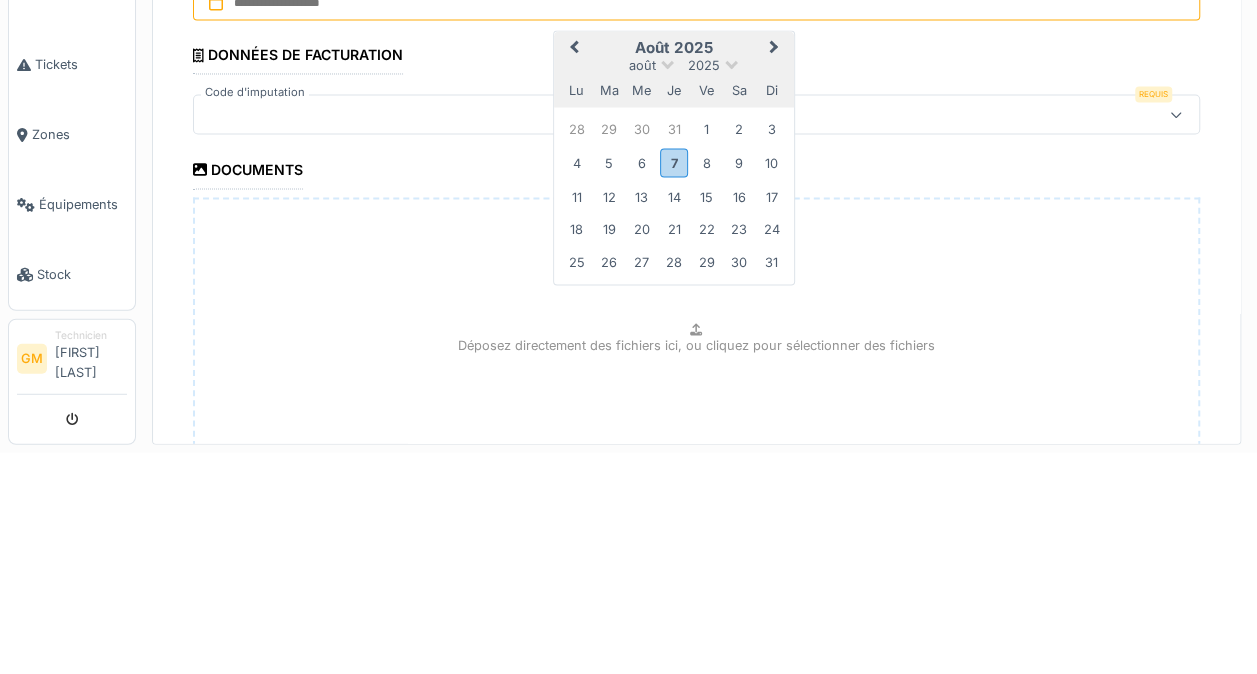 click on "7" at bounding box center [673, 384] 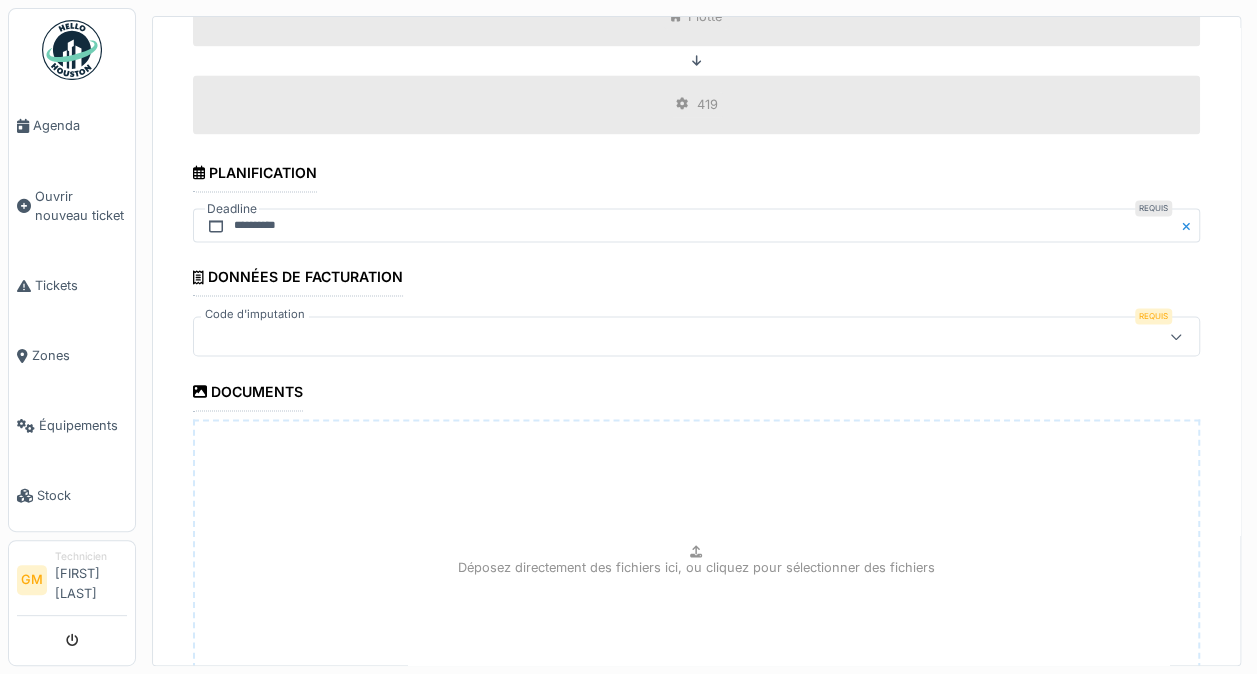 click at bounding box center (1176, 336) 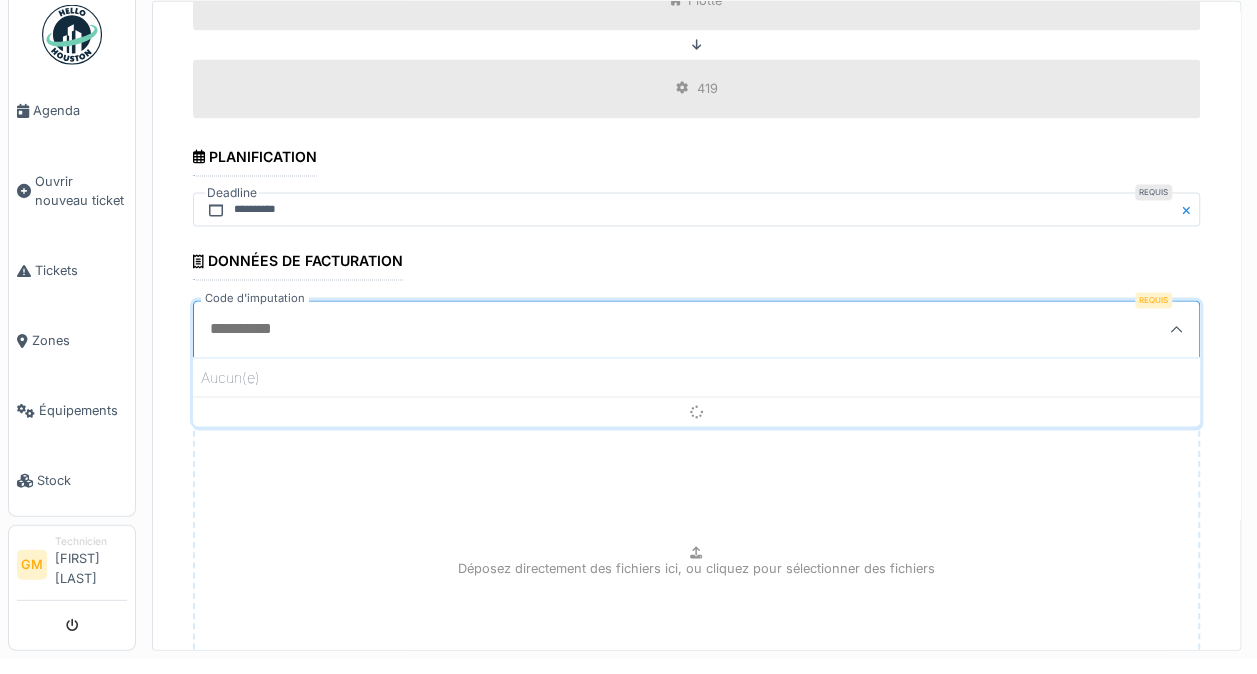 scroll, scrollTop: 4, scrollLeft: 0, axis: vertical 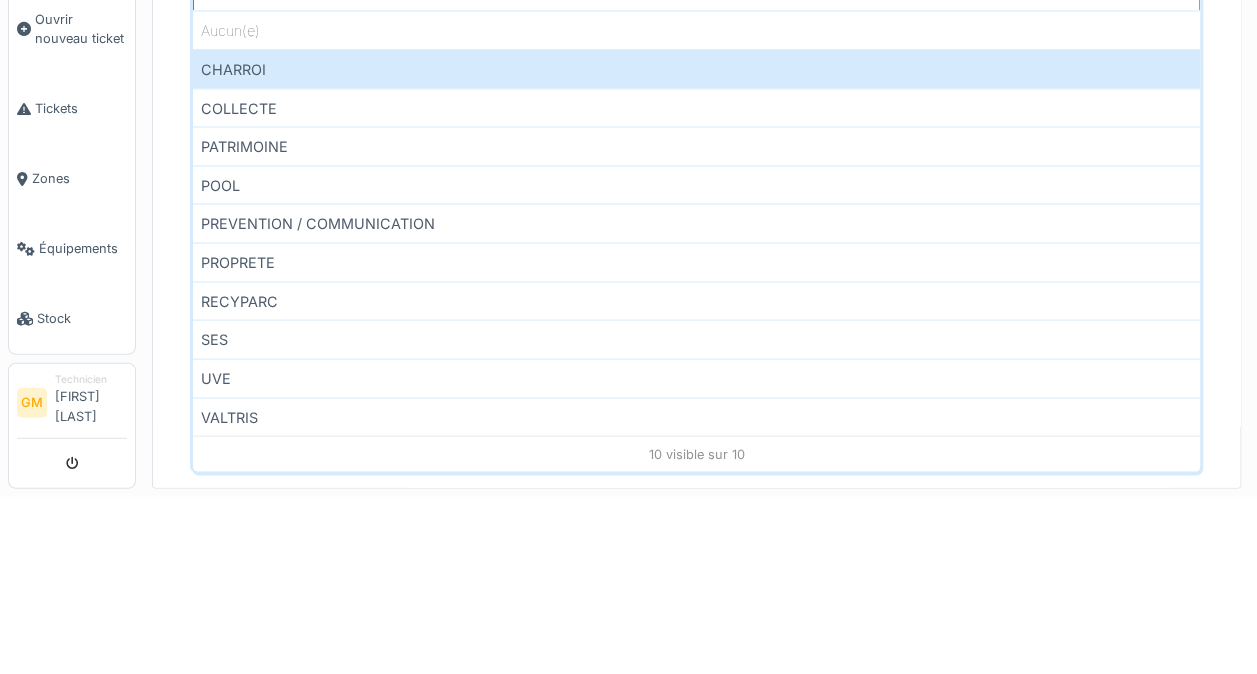 click on "RECYPARC" at bounding box center (696, 478) 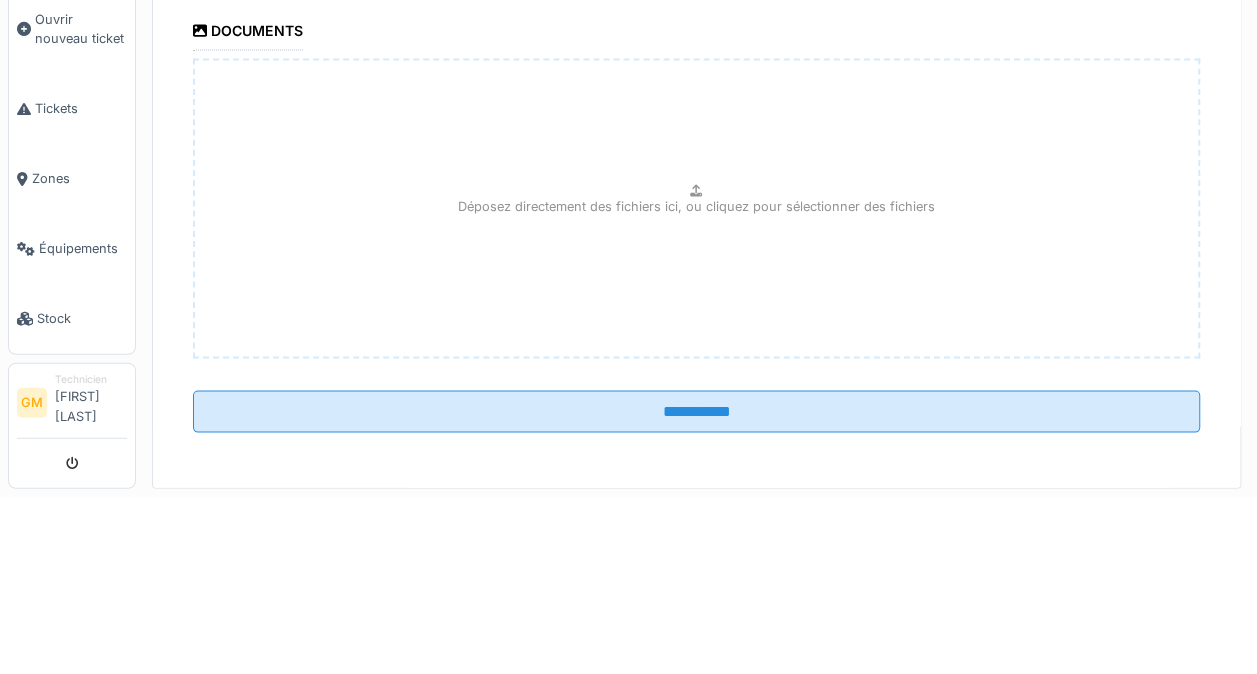 type on "****" 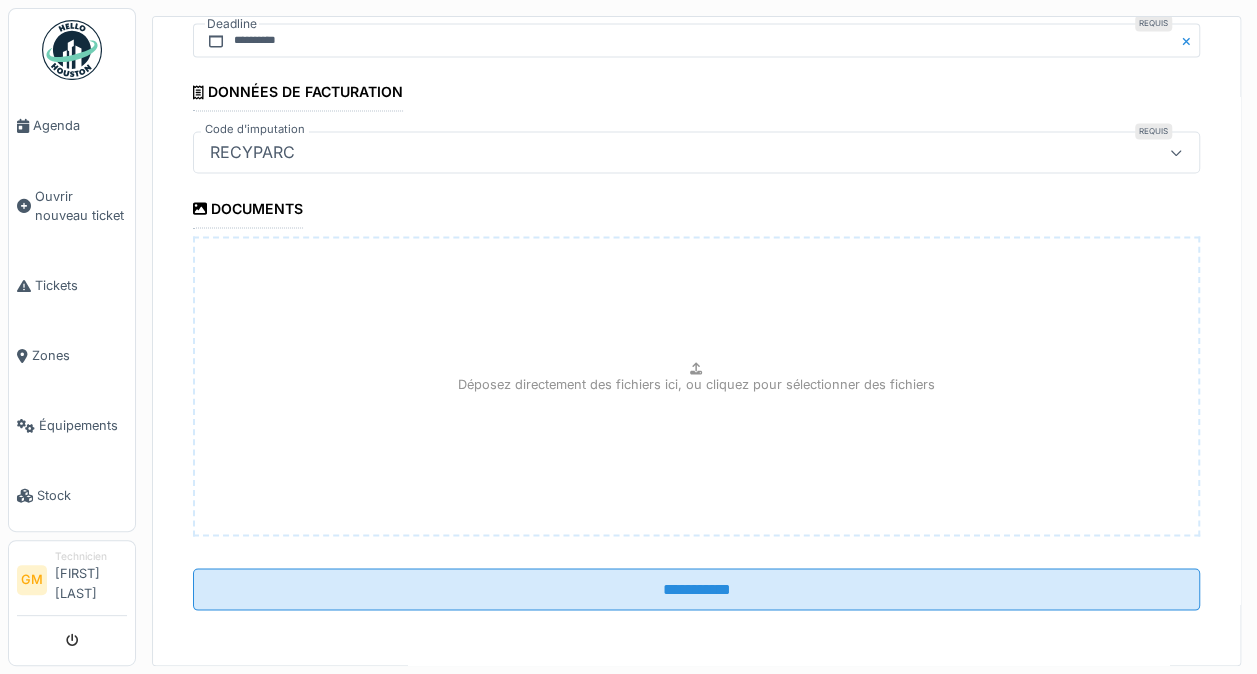scroll, scrollTop: 1684, scrollLeft: 0, axis: vertical 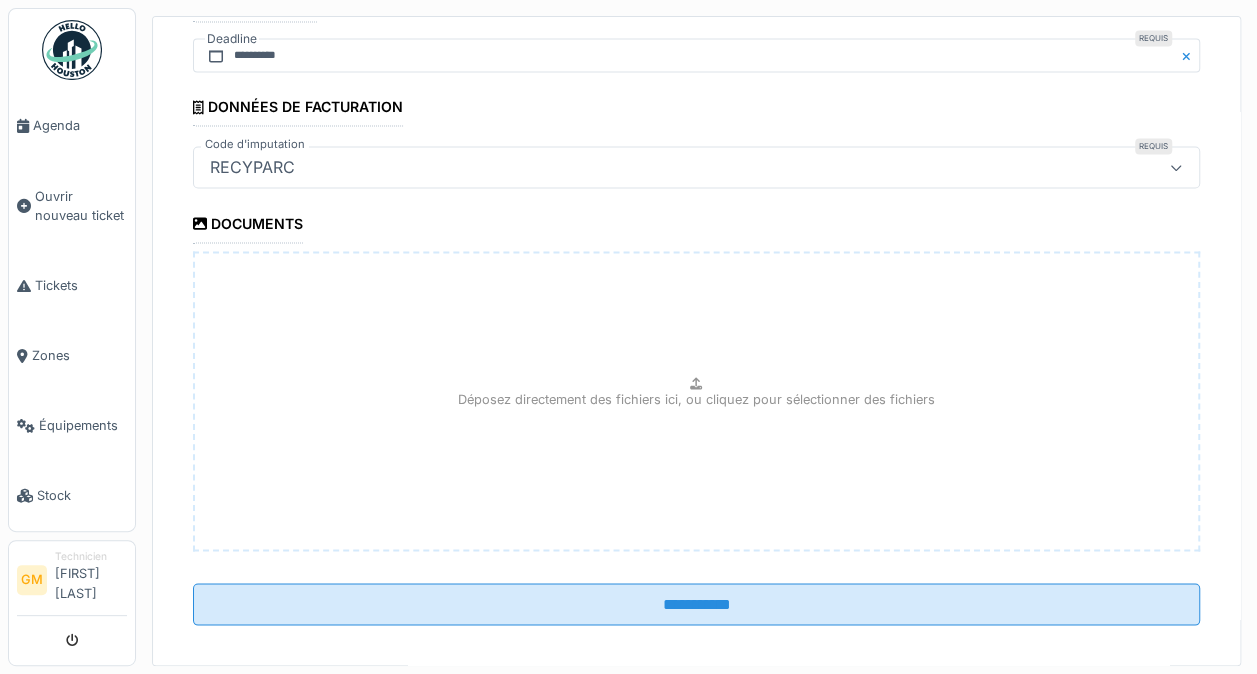 click on "**********" at bounding box center [696, 604] 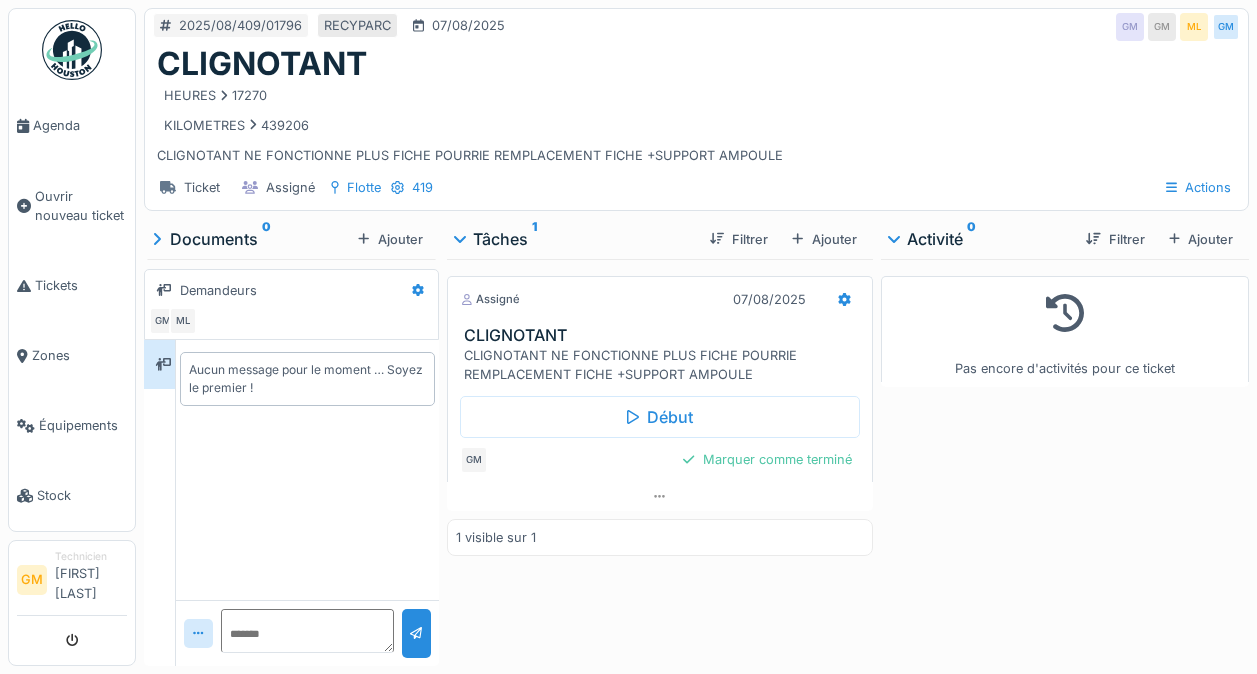 scroll, scrollTop: 0, scrollLeft: 0, axis: both 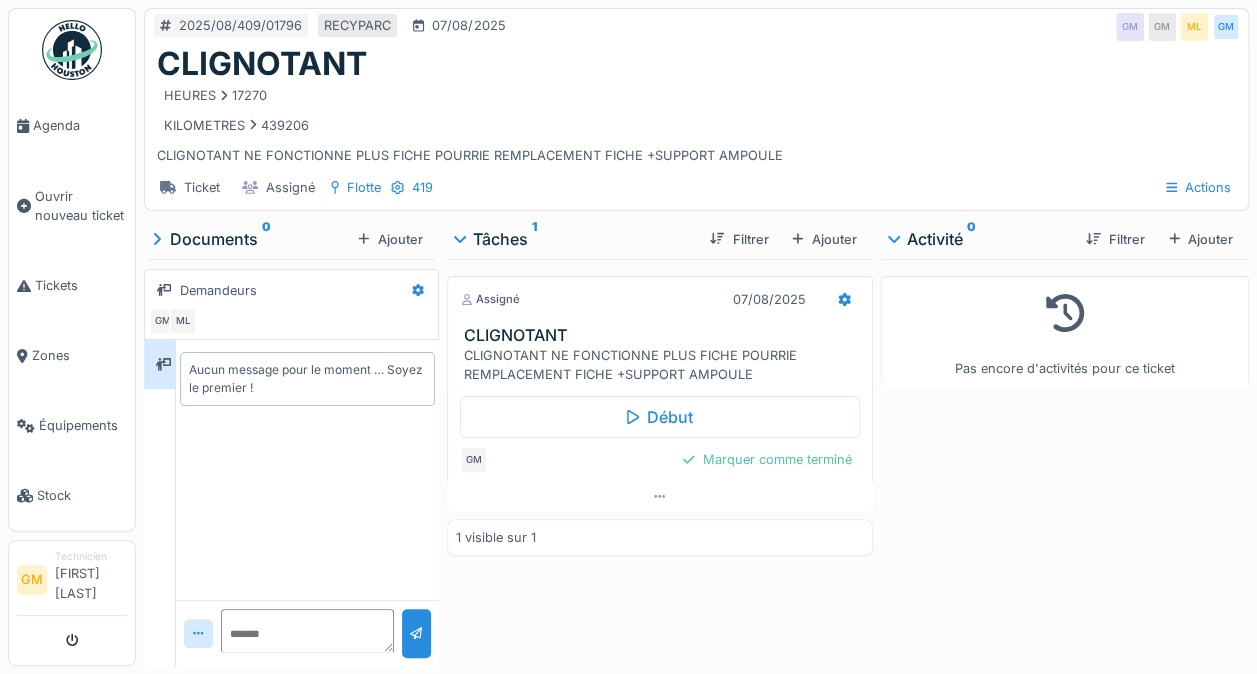 click on "Marquer comme terminé" at bounding box center [767, 459] 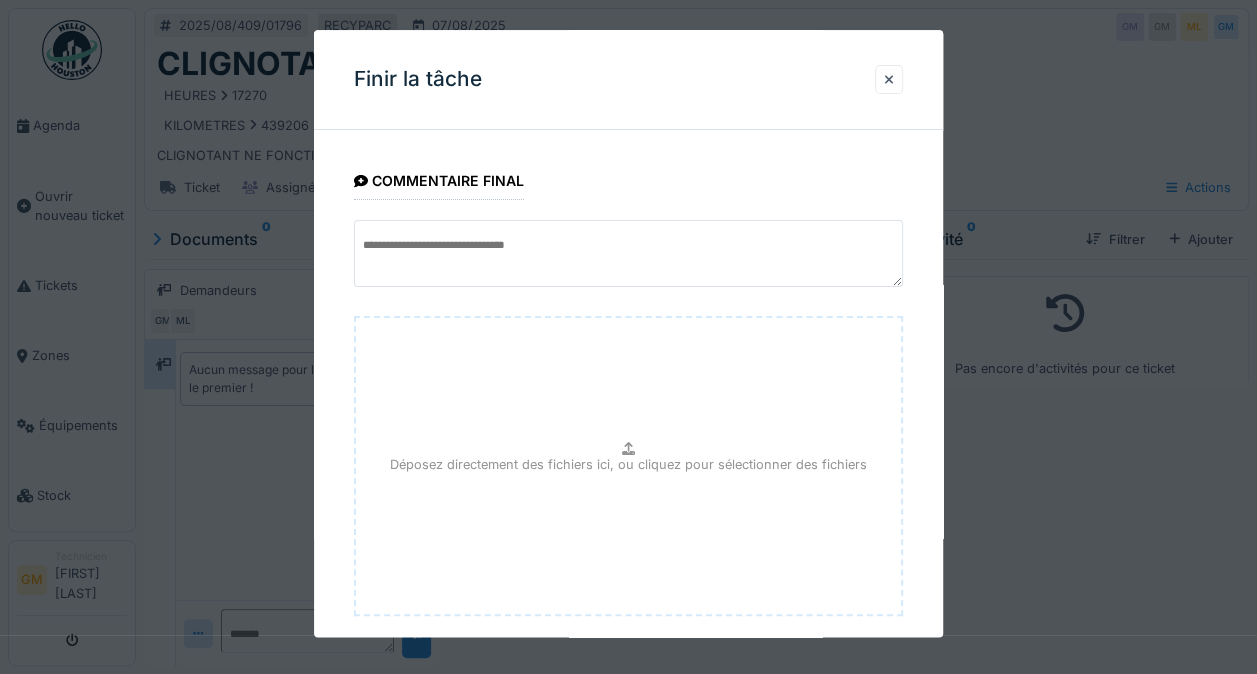 scroll, scrollTop: 108, scrollLeft: 0, axis: vertical 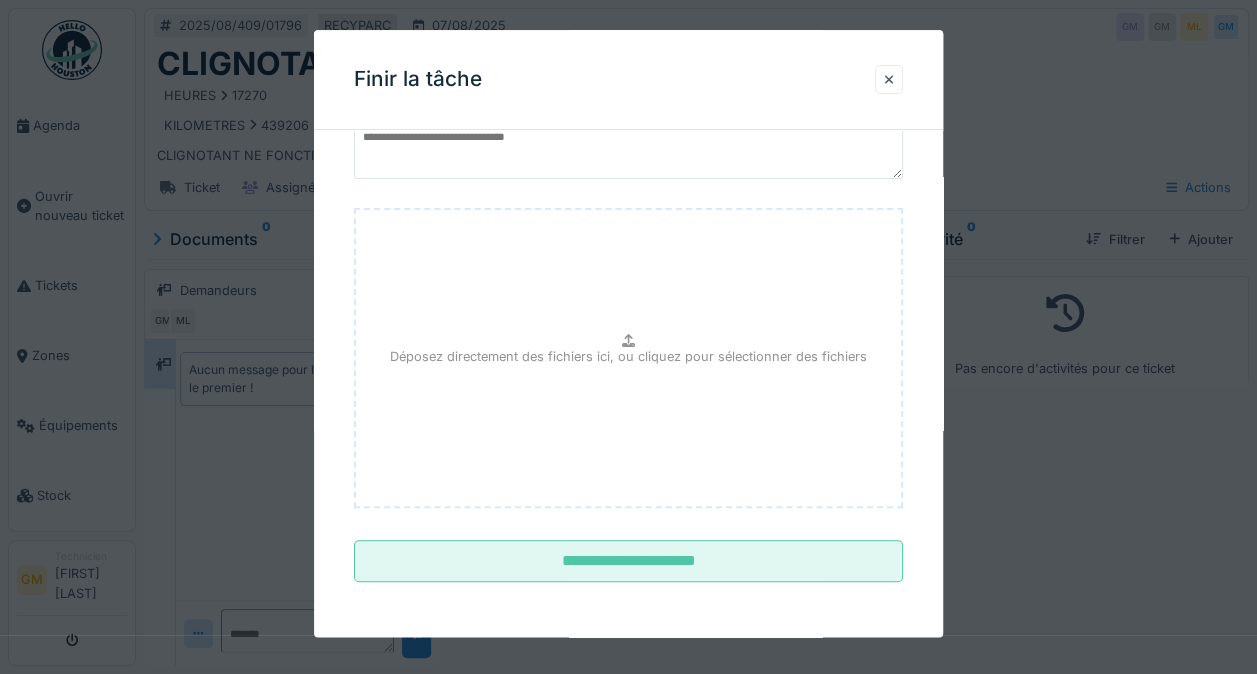 click on "**********" at bounding box center (628, 562) 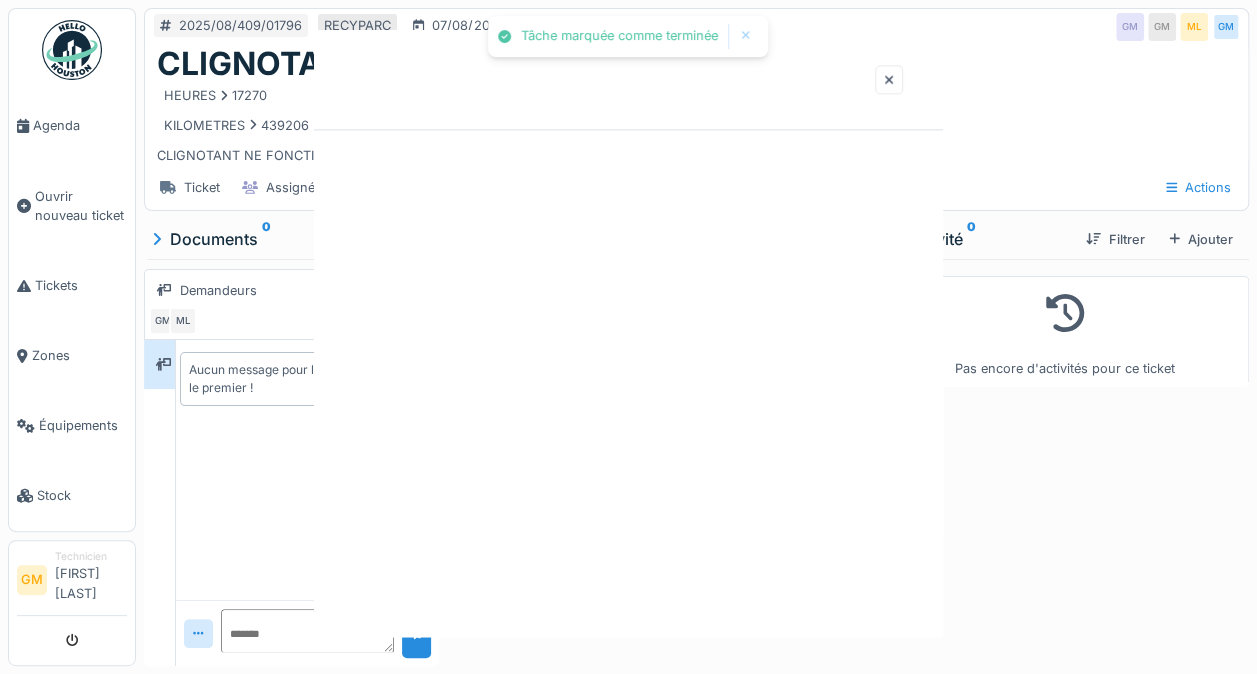 scroll, scrollTop: 0, scrollLeft: 0, axis: both 